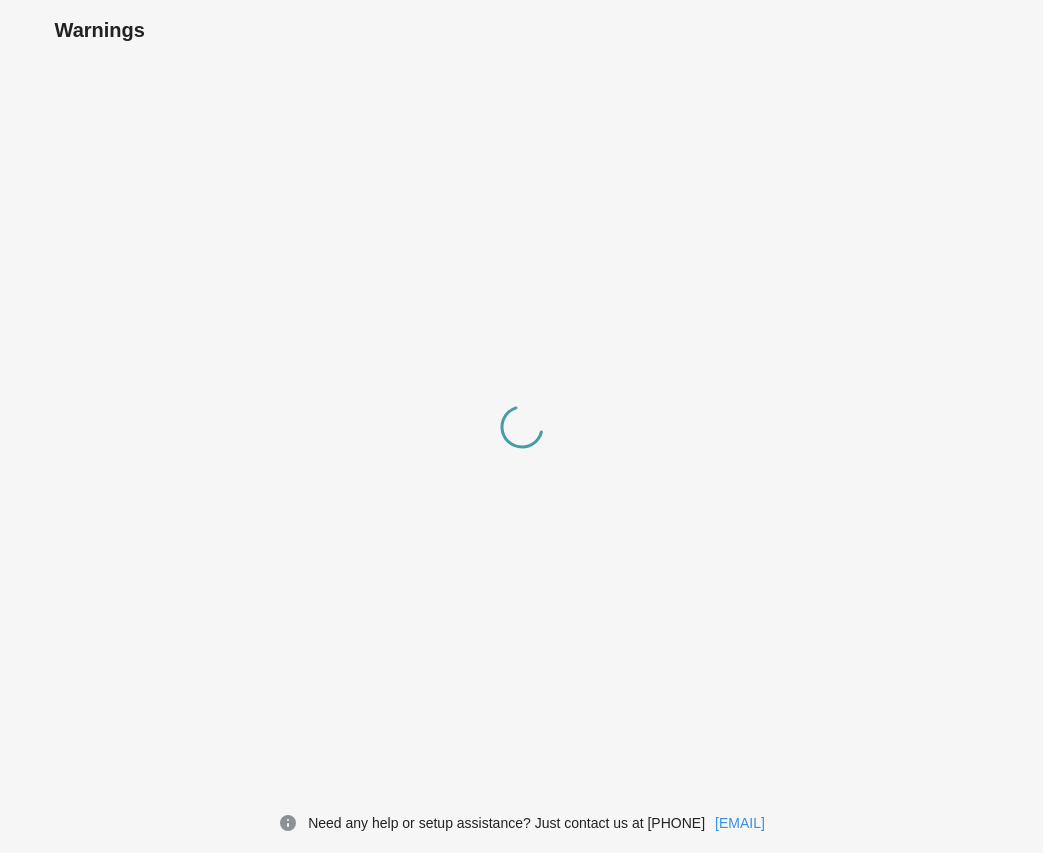 scroll, scrollTop: 0, scrollLeft: 0, axis: both 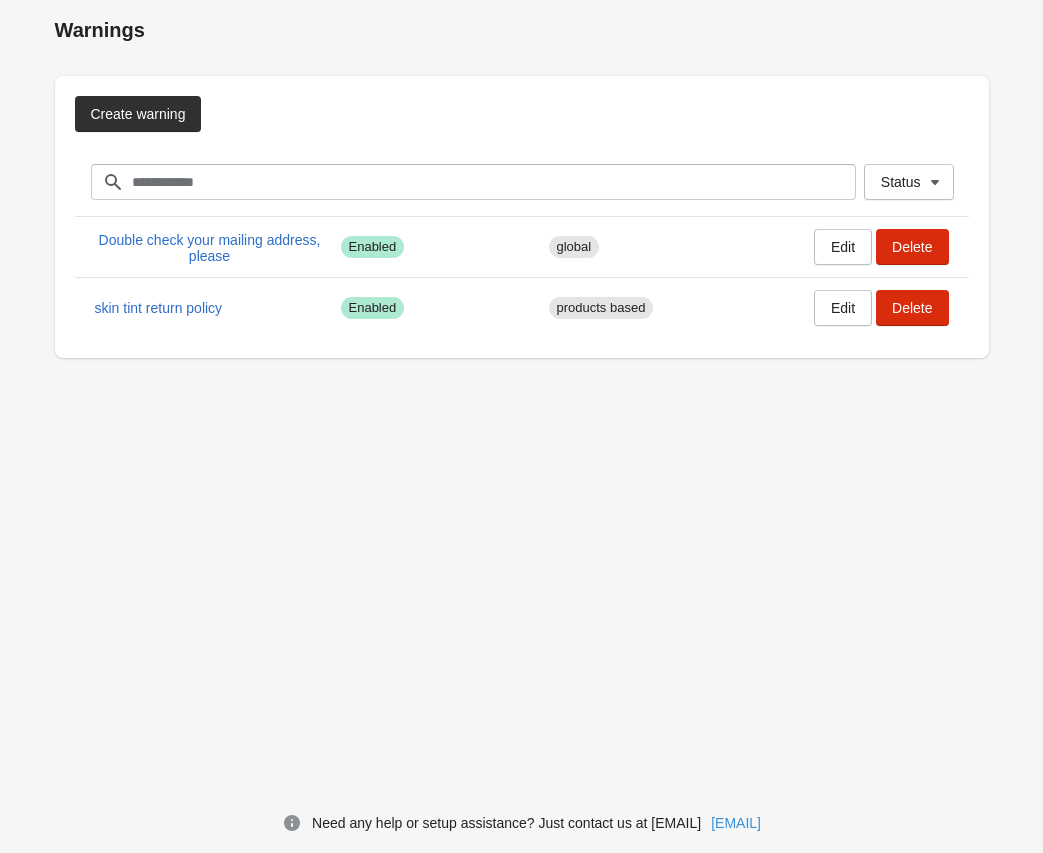 click on "Create warning" at bounding box center (138, 114) 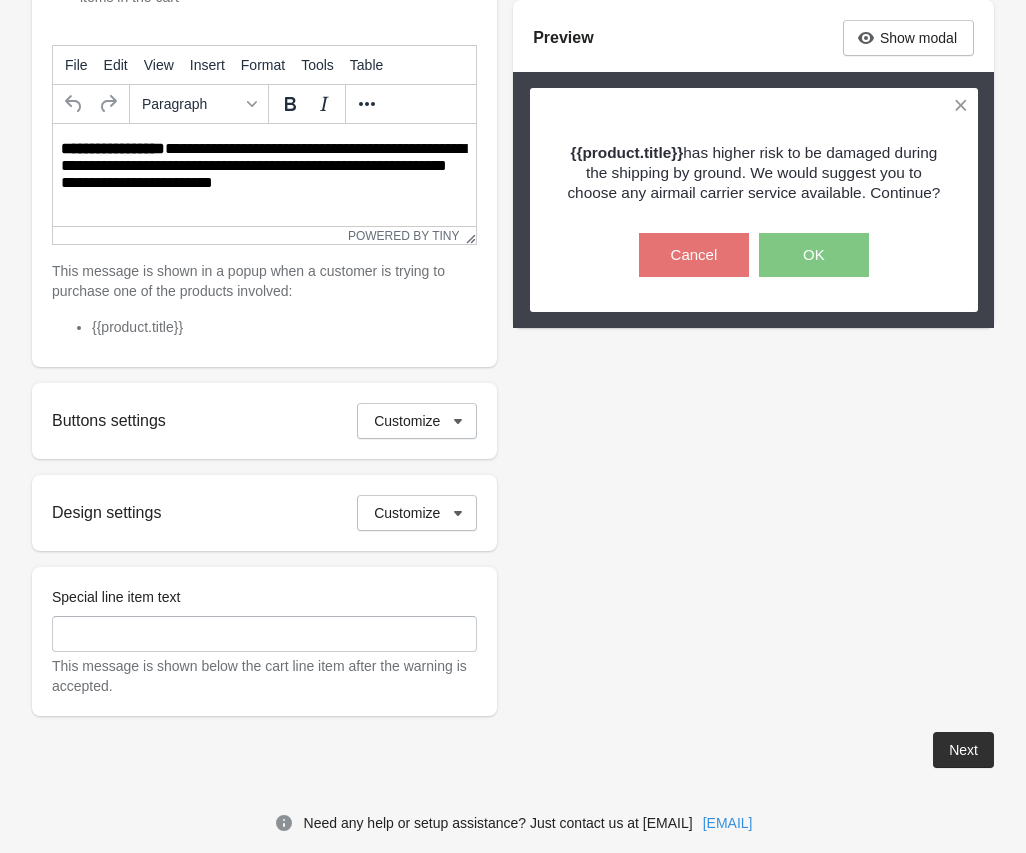 scroll, scrollTop: 0, scrollLeft: 0, axis: both 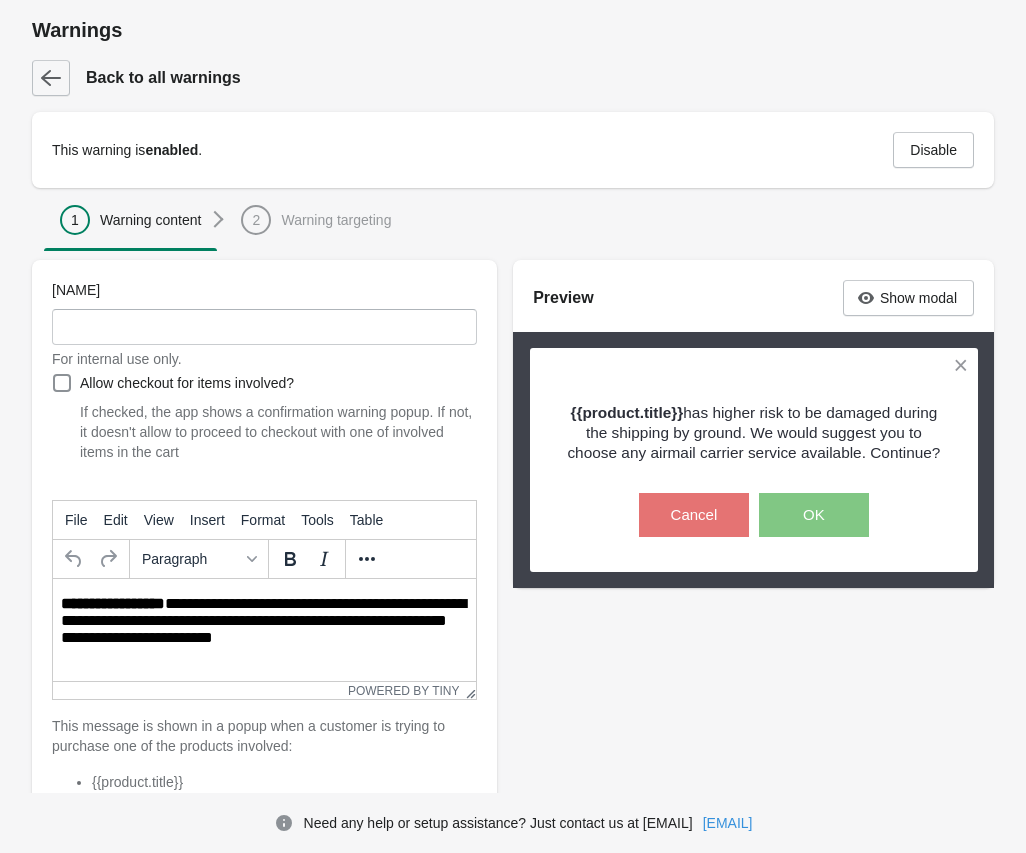 click at bounding box center [51, 78] 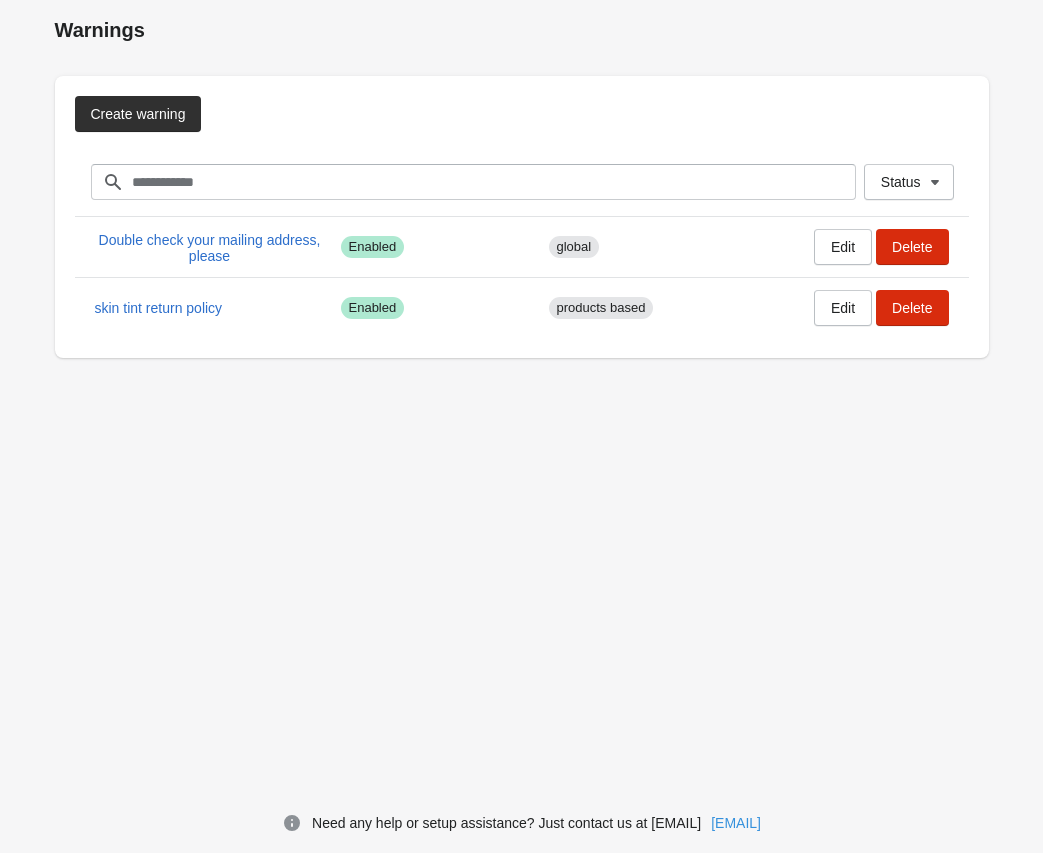 click on "Create warning" at bounding box center [138, 114] 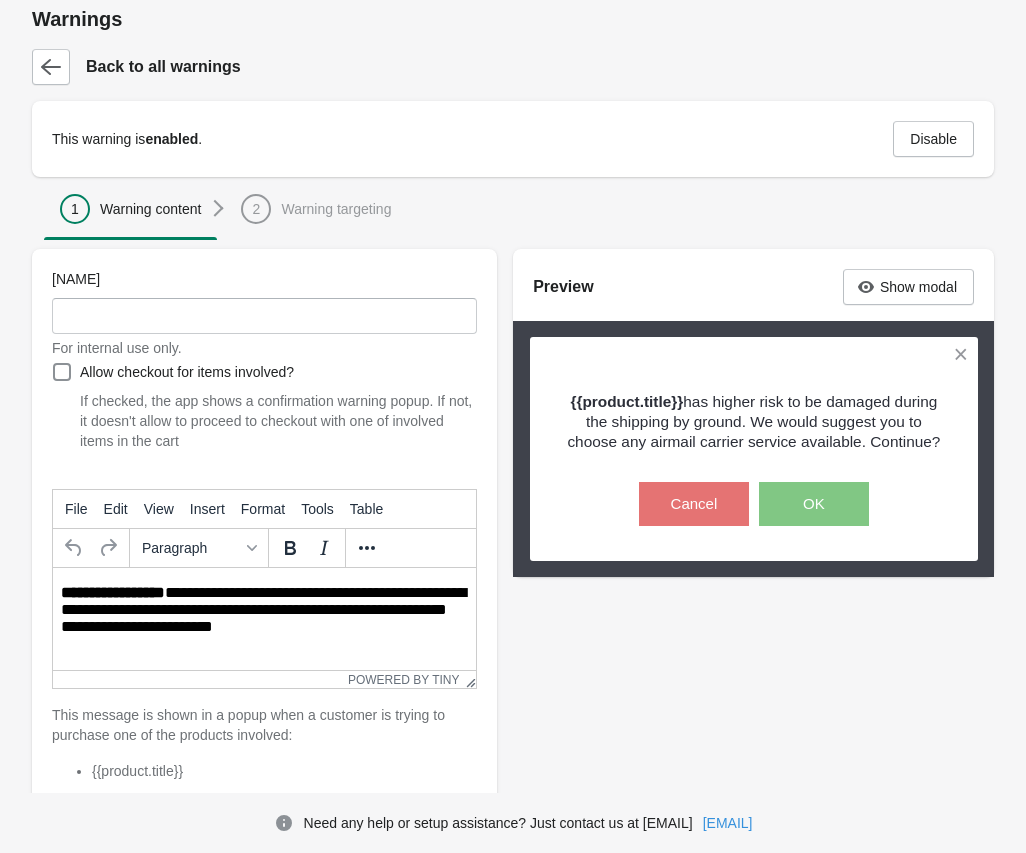 scroll, scrollTop: 0, scrollLeft: 0, axis: both 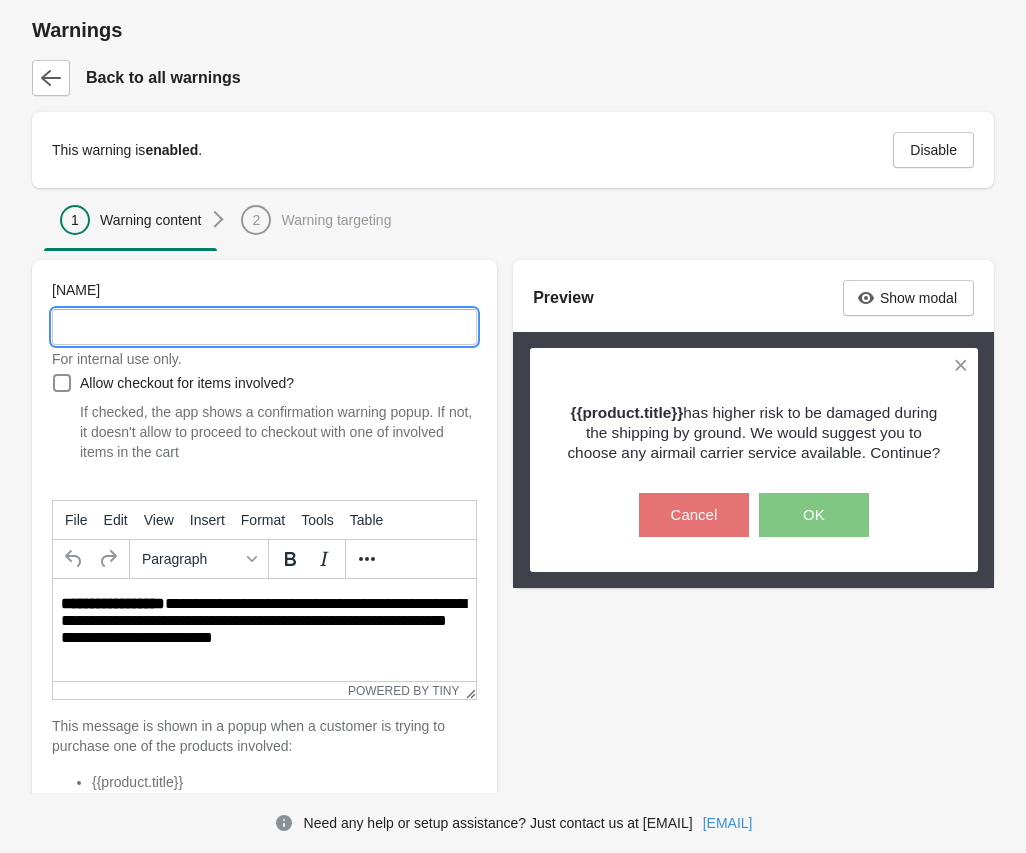 click on "[NAME]" at bounding box center [264, 327] 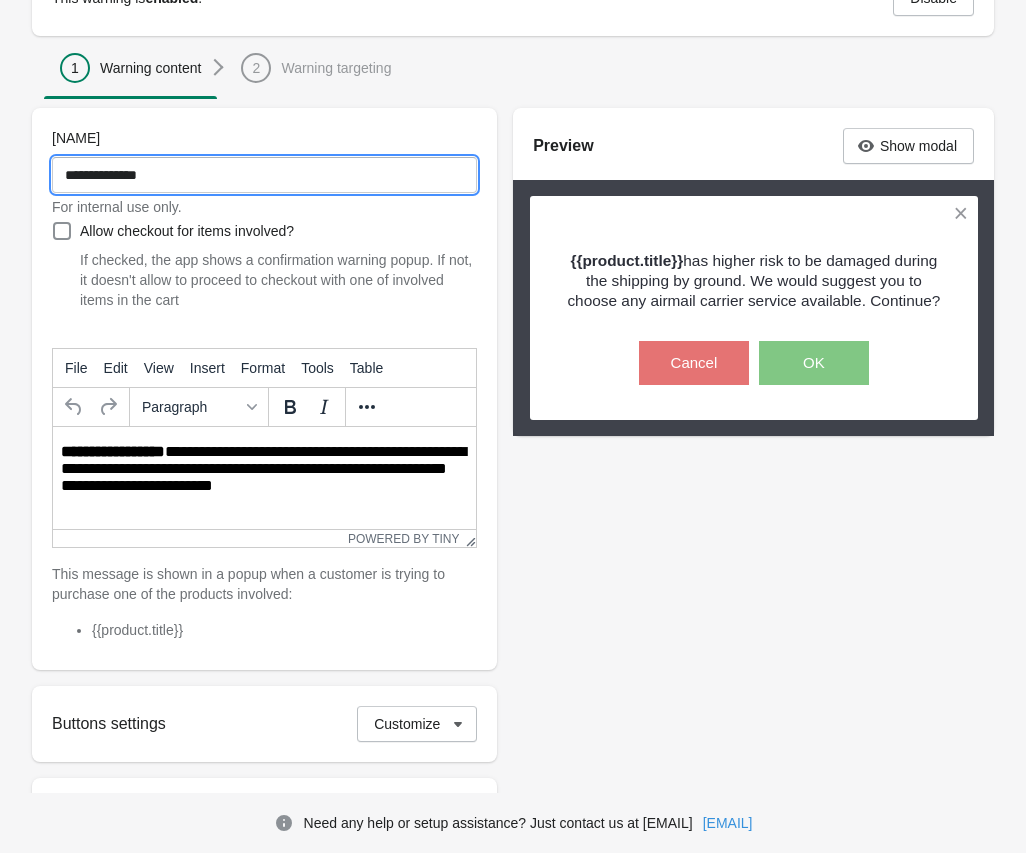 scroll, scrollTop: 235, scrollLeft: 0, axis: vertical 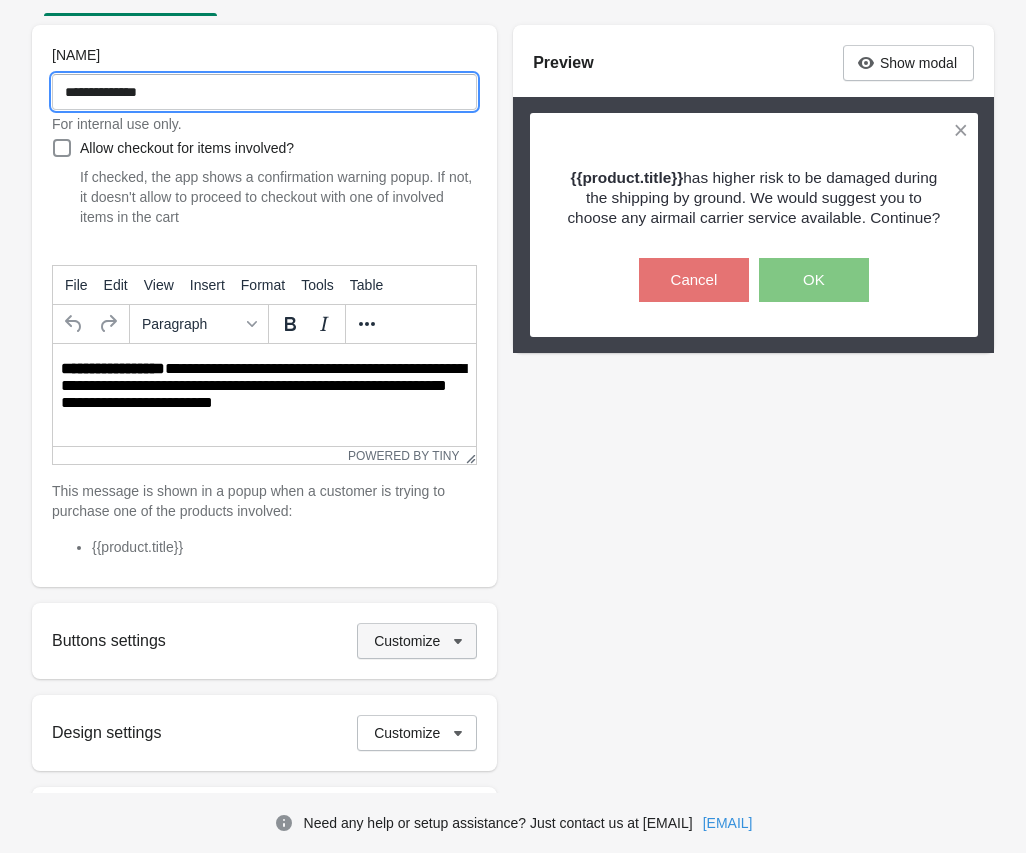type on "**********" 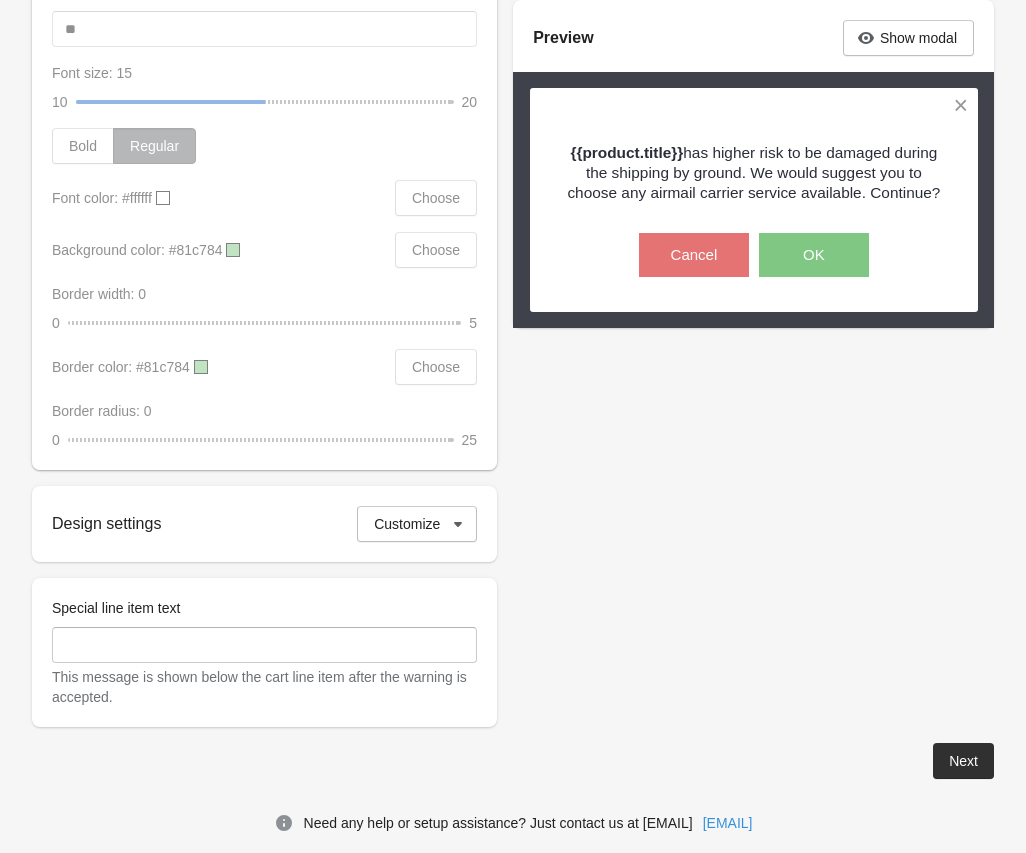 scroll, scrollTop: 1617, scrollLeft: 0, axis: vertical 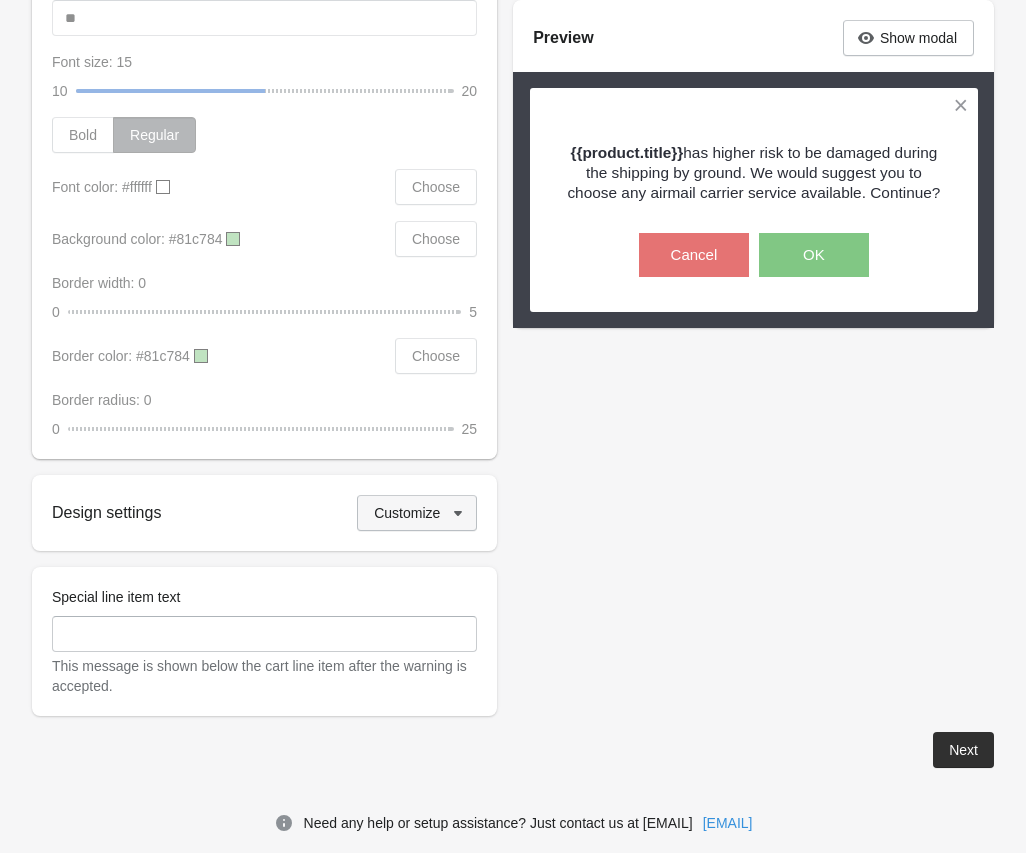 click on "Customize" at bounding box center [407, 513] 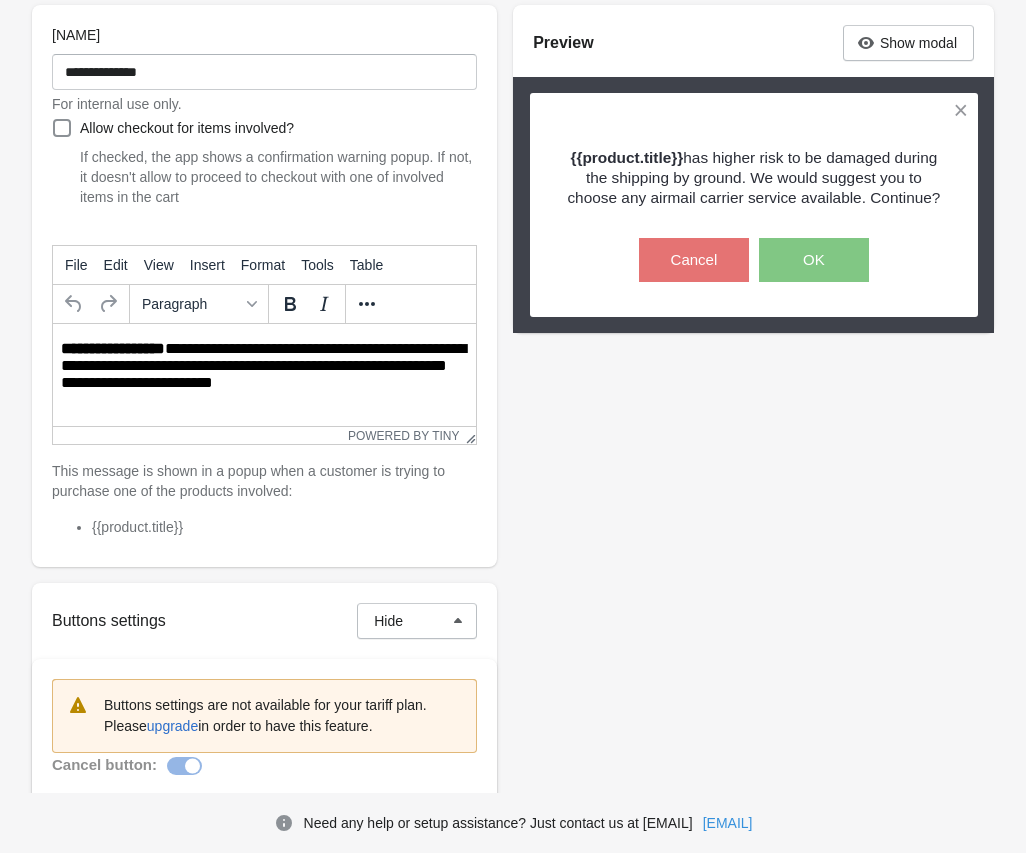 scroll, scrollTop: 254, scrollLeft: 0, axis: vertical 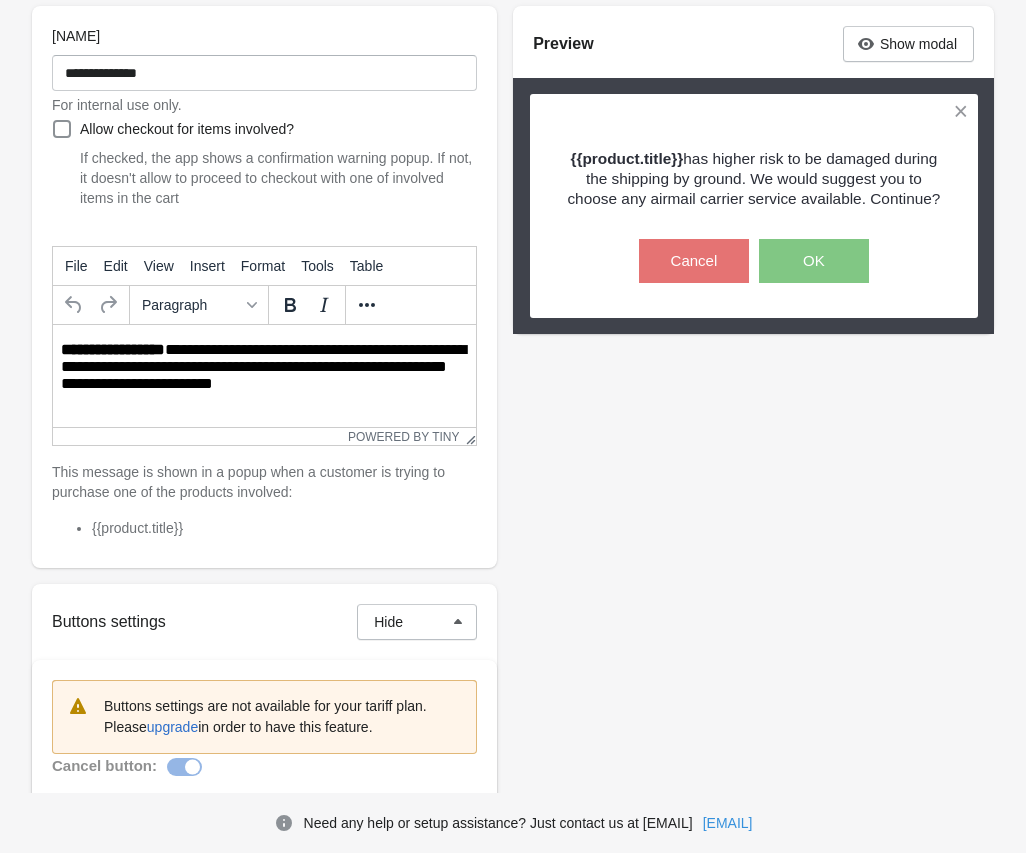 click on "Show modal" at bounding box center (908, 44) 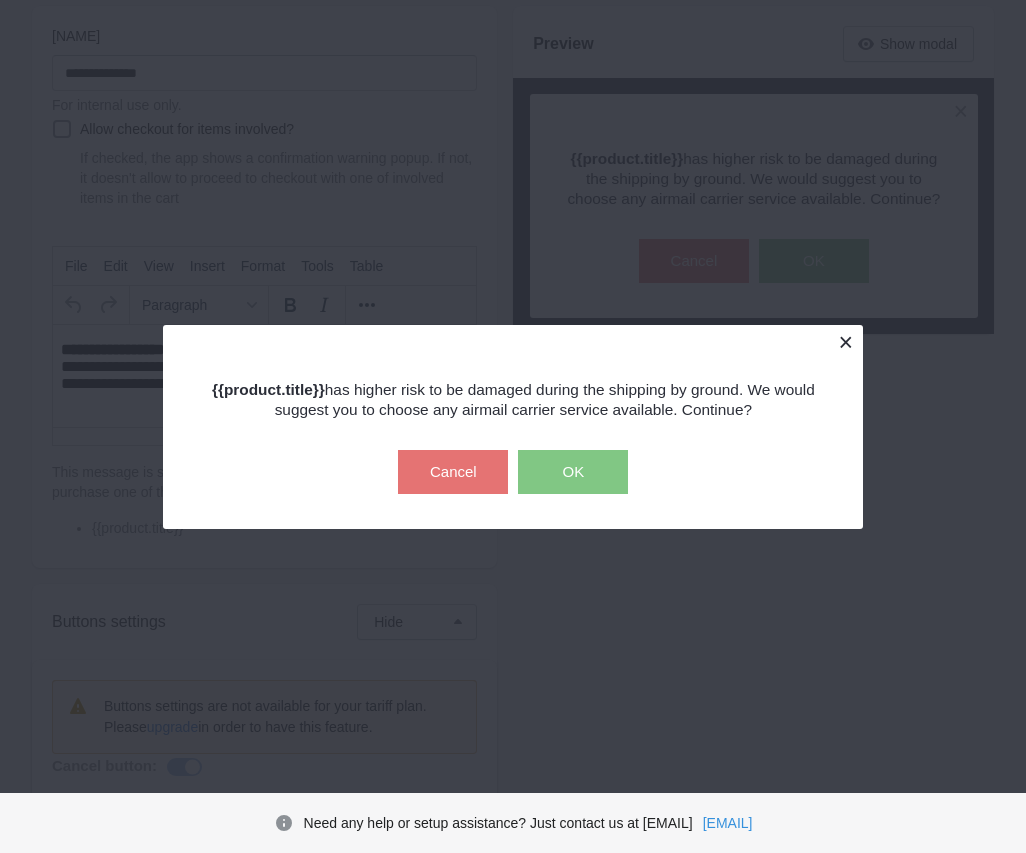 click at bounding box center (845, 342) 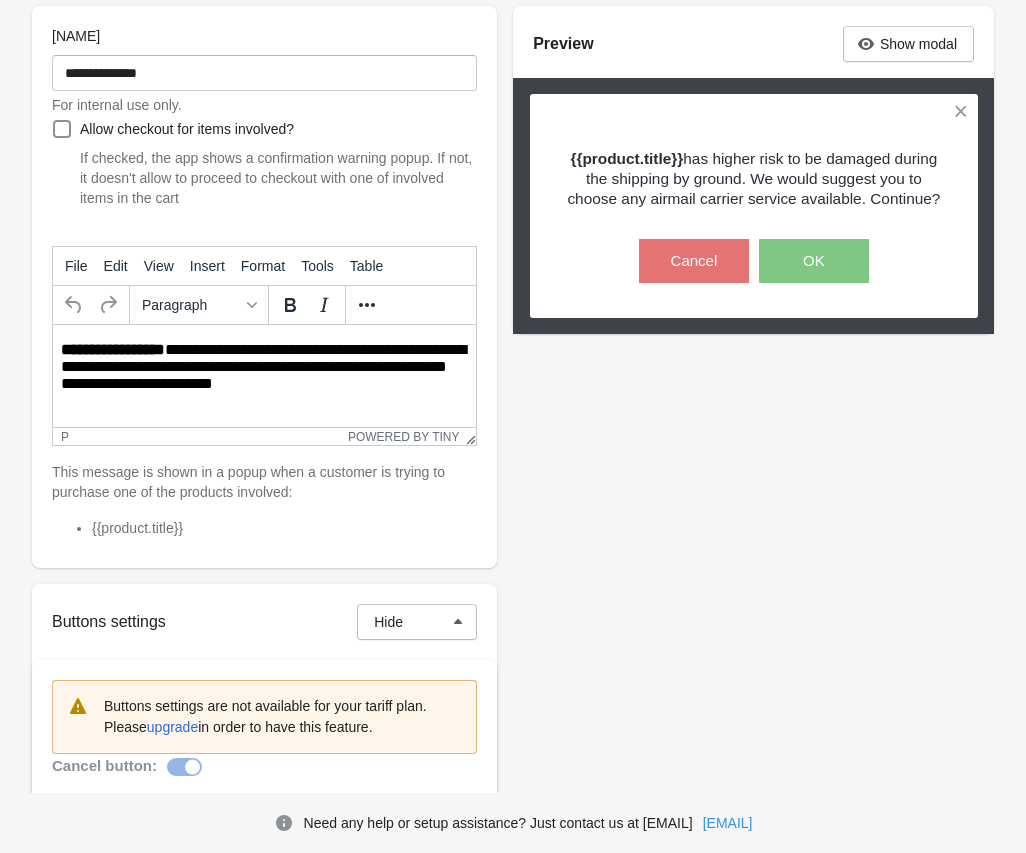 click on "**********" at bounding box center (264, 368) 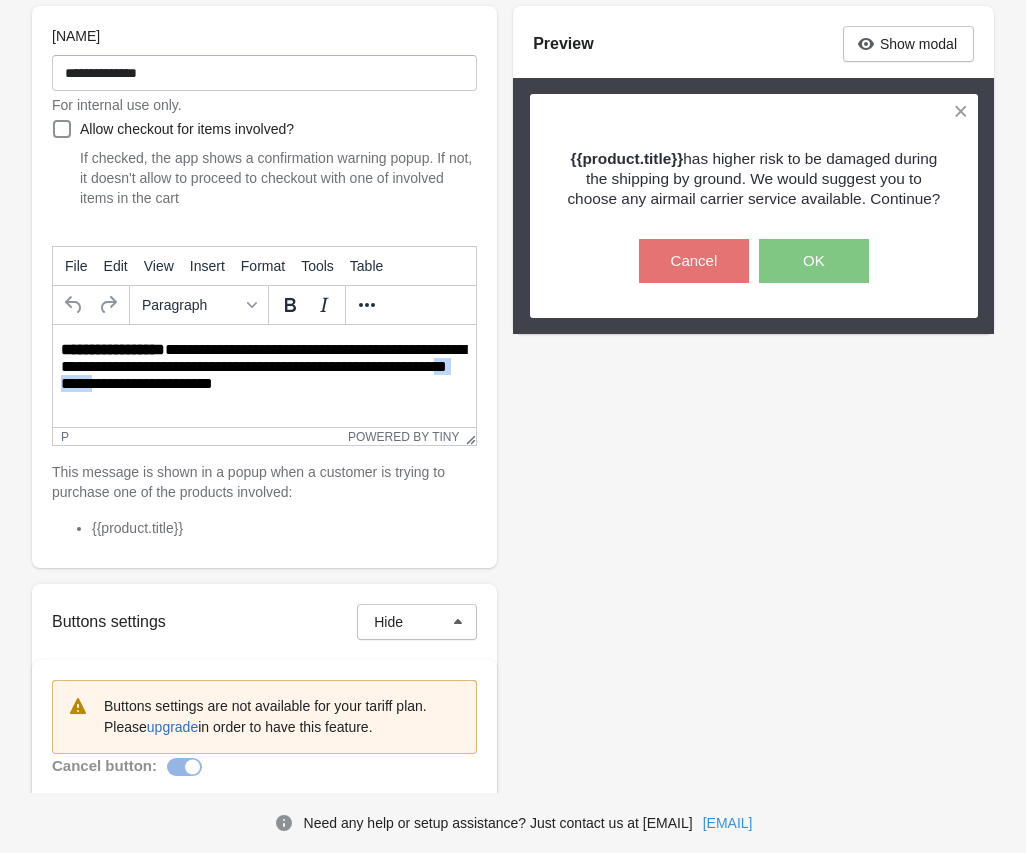 click on "**********" at bounding box center (266, 368) 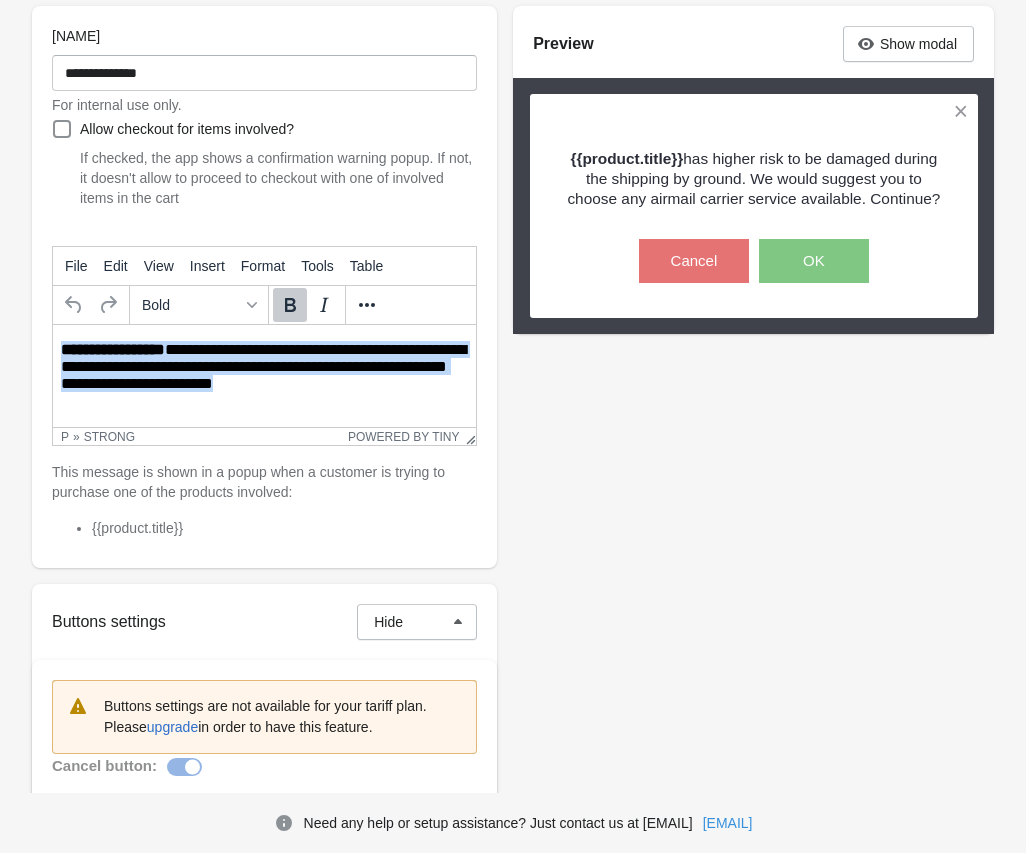 click on "**********" at bounding box center (266, 368) 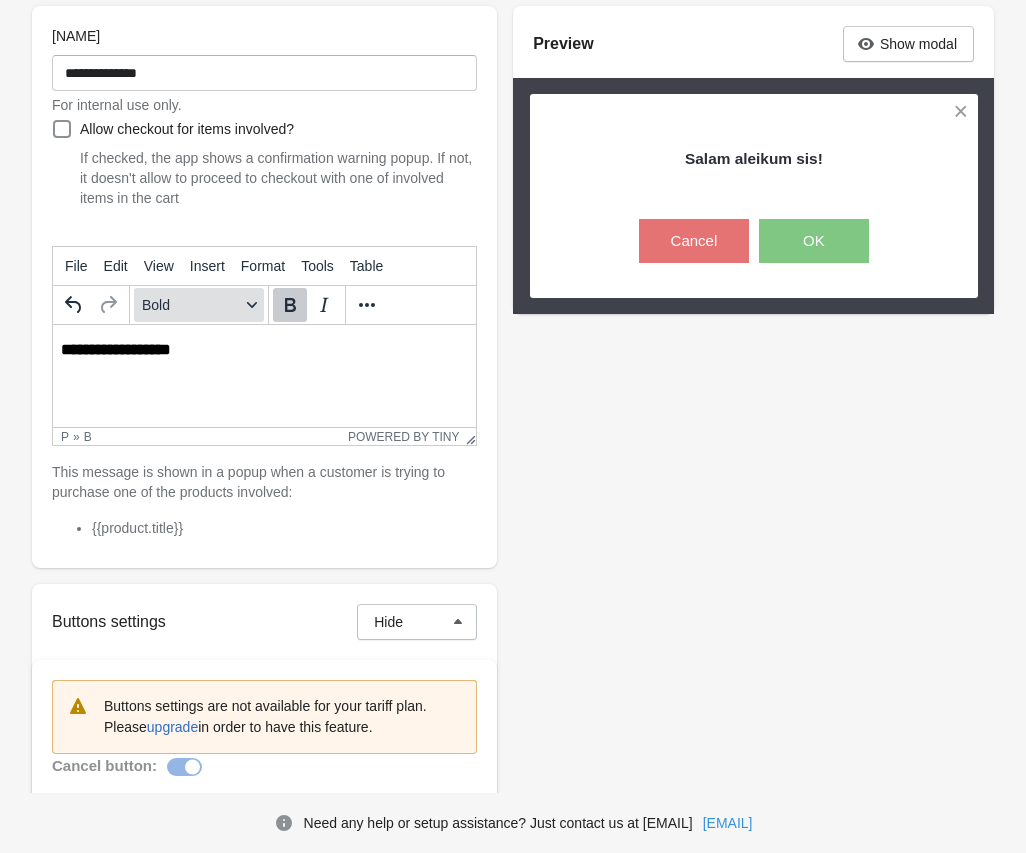 click on "Bold" at bounding box center [199, 305] 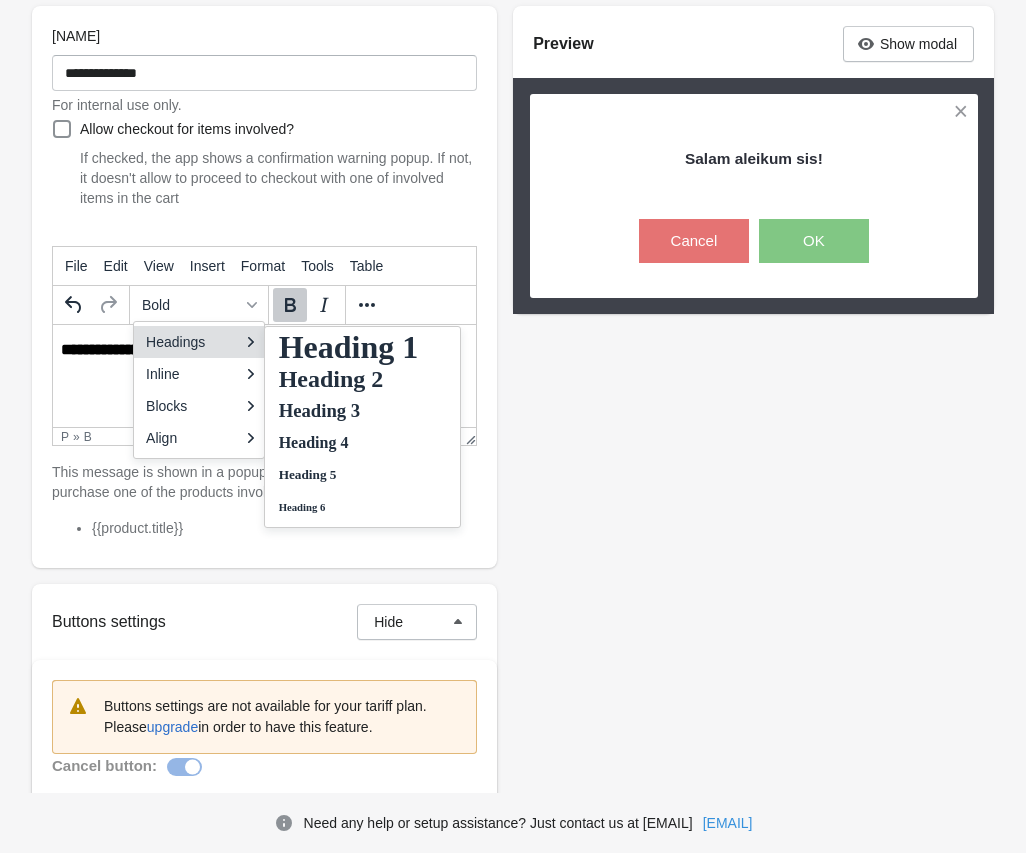 click on "Headings" at bounding box center [192, 342] 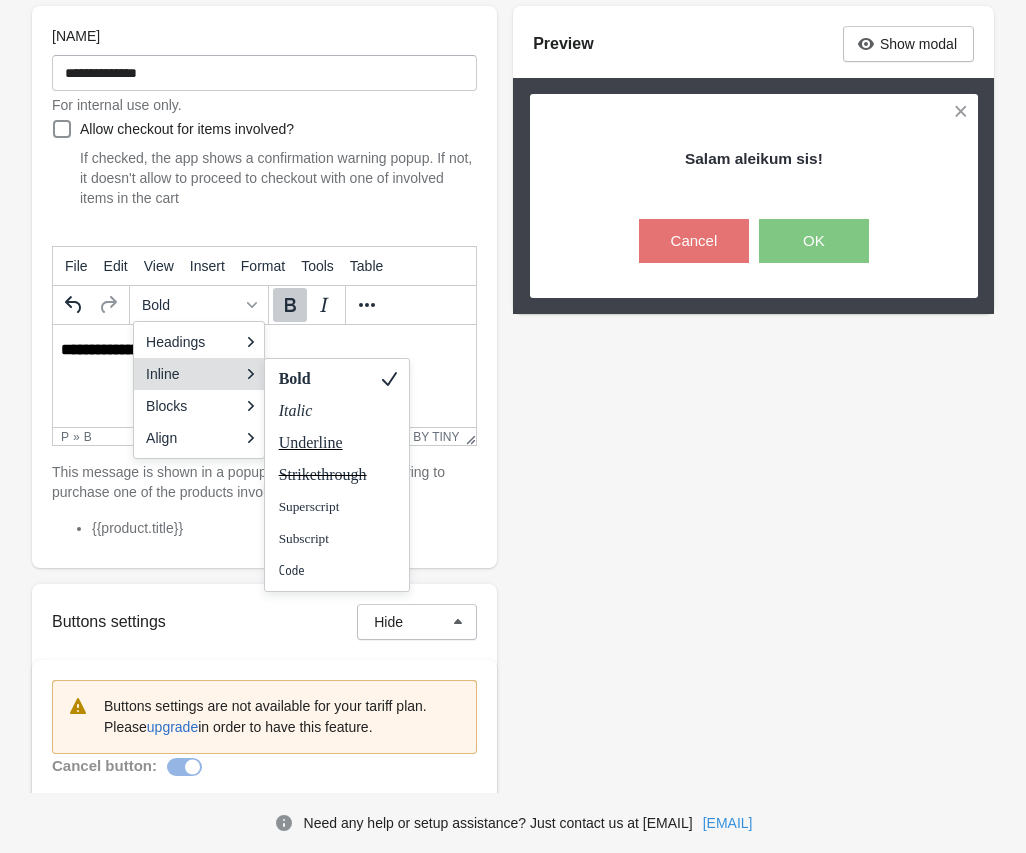 click on "**********" at bounding box center (264, 366) 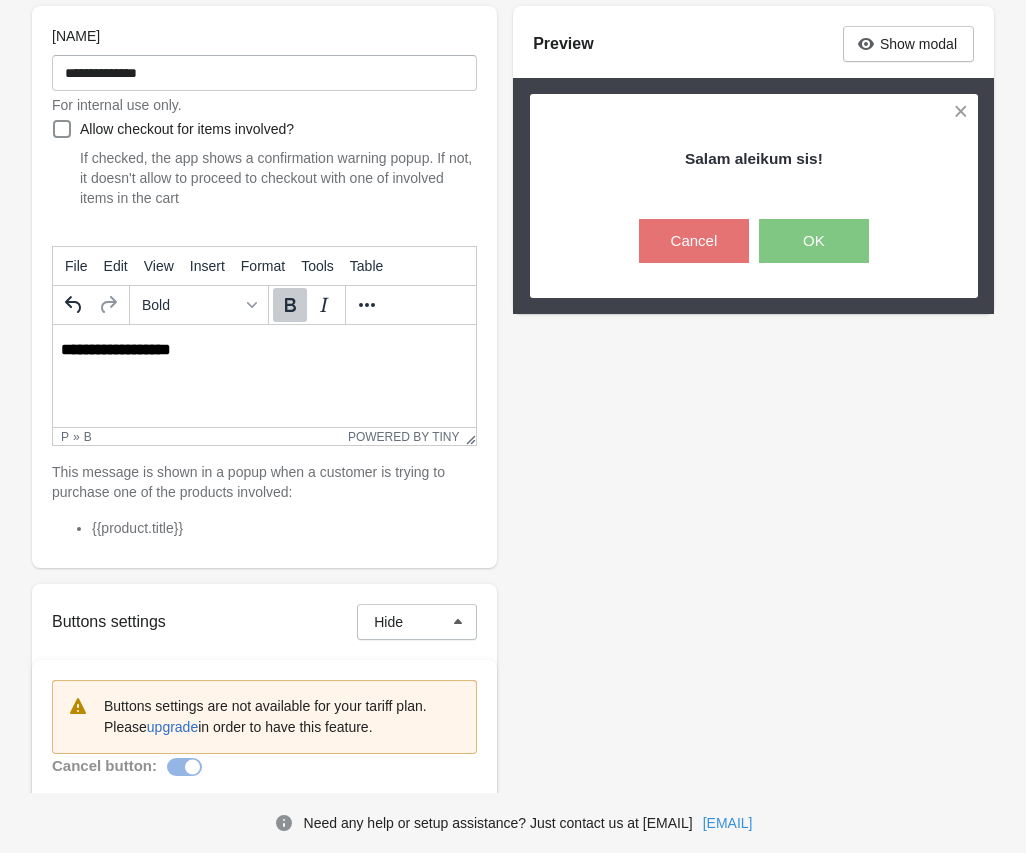 click at bounding box center [290, 305] 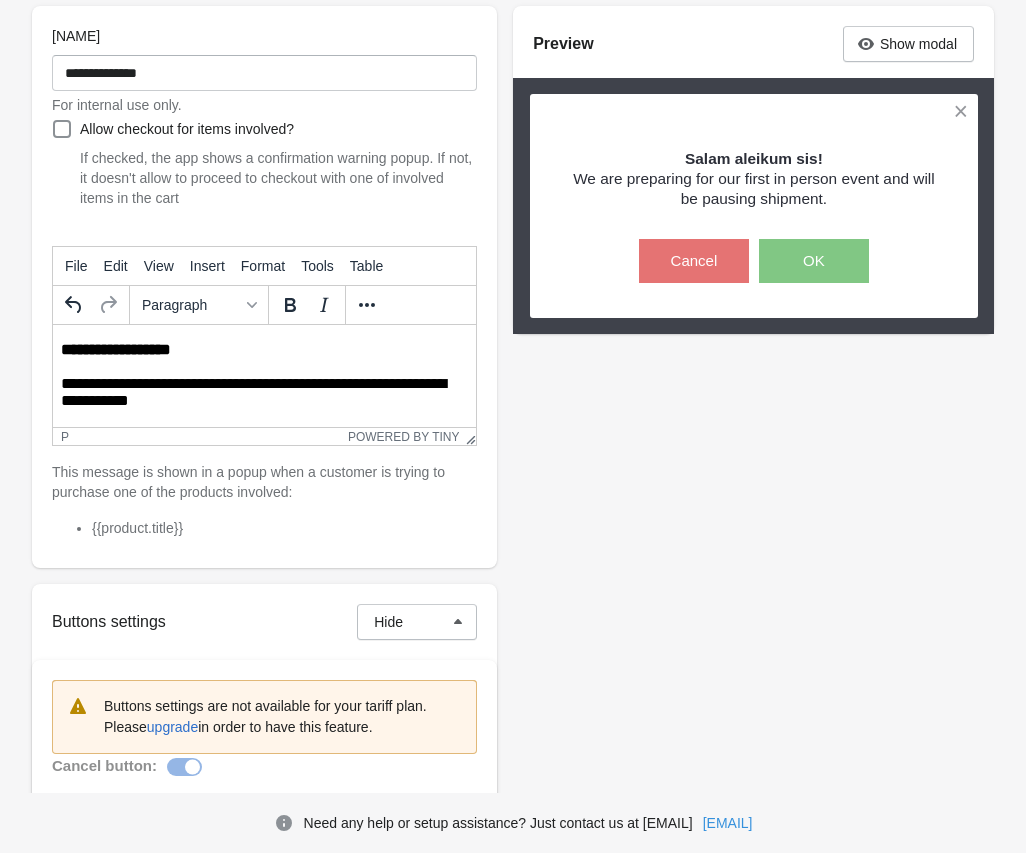 click on "**********" at bounding box center [266, 393] 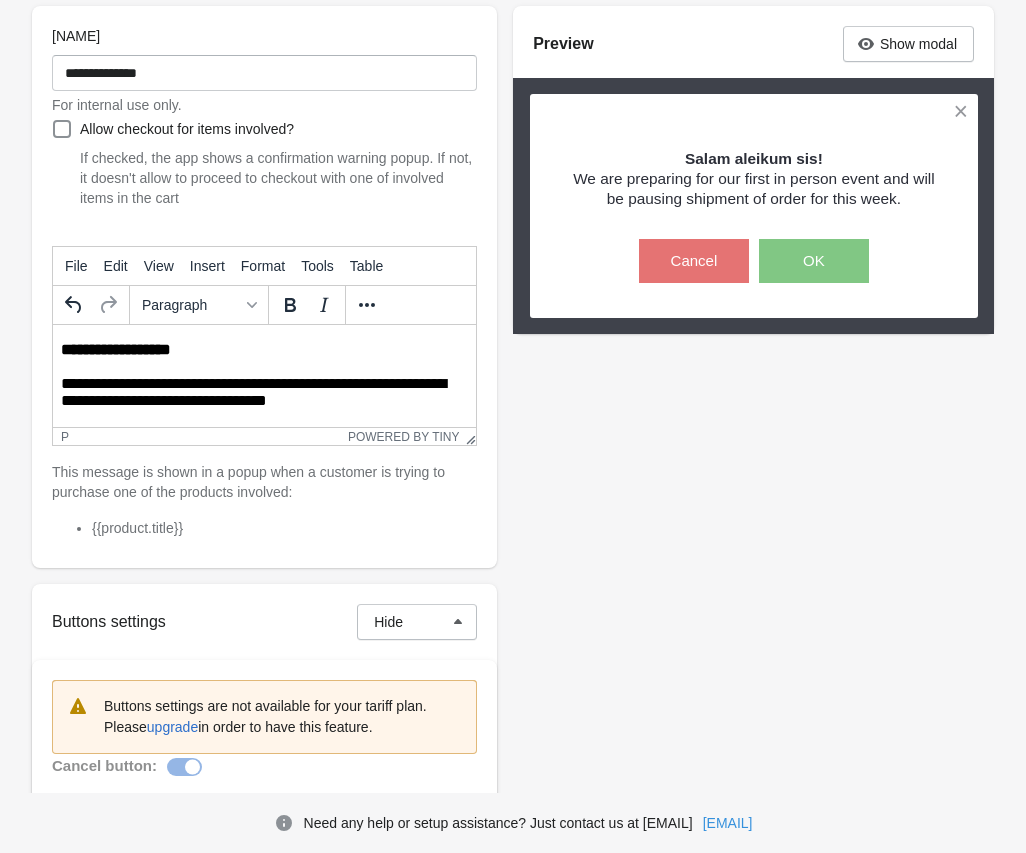 scroll, scrollTop: 18, scrollLeft: 0, axis: vertical 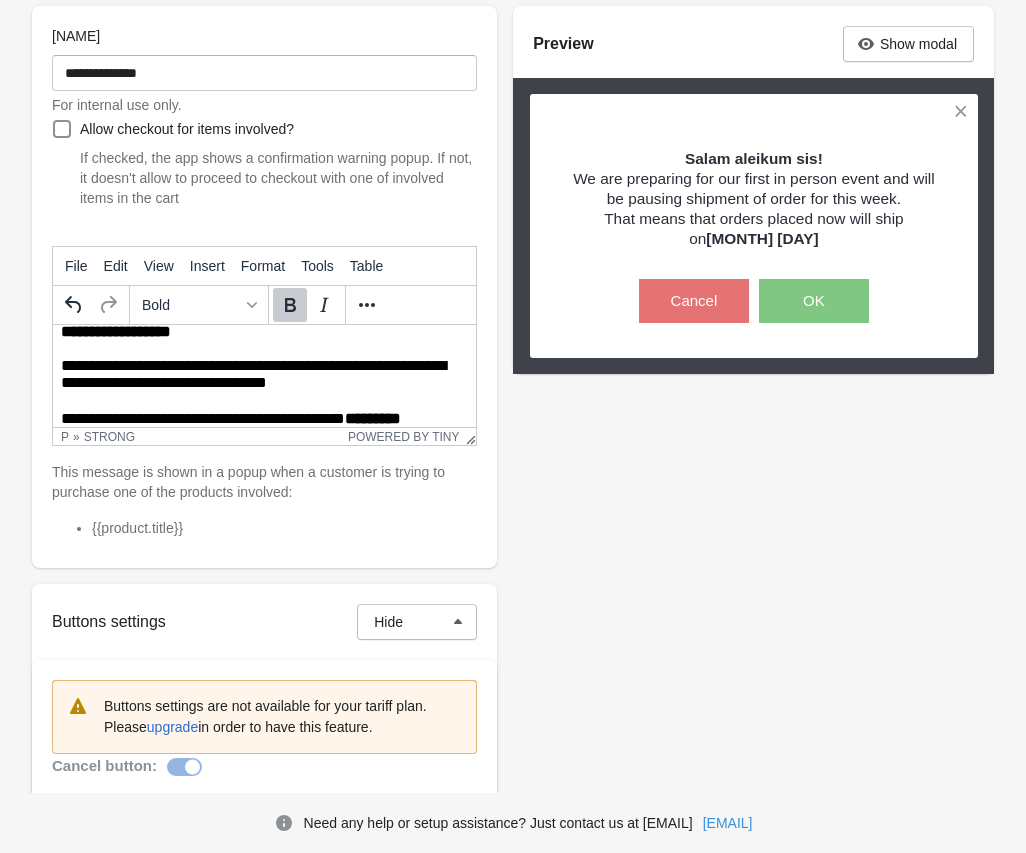 click on "**********" at bounding box center [264, 375] 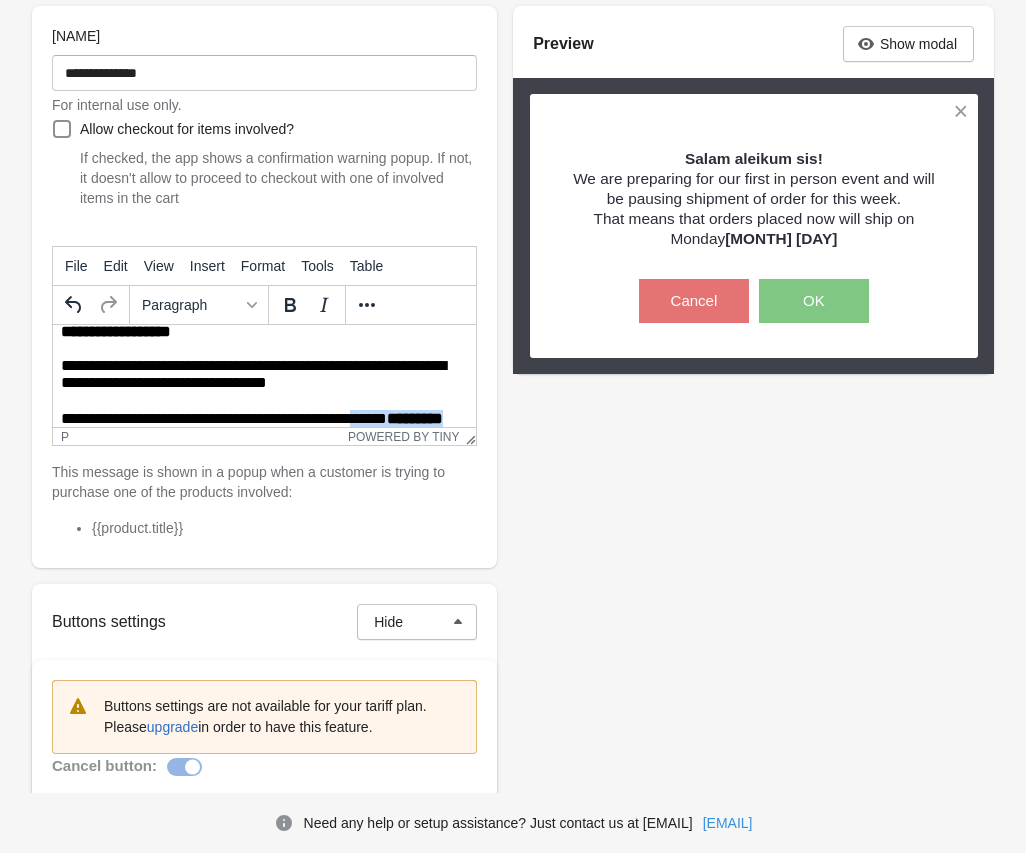 scroll, scrollTop: 52, scrollLeft: 0, axis: vertical 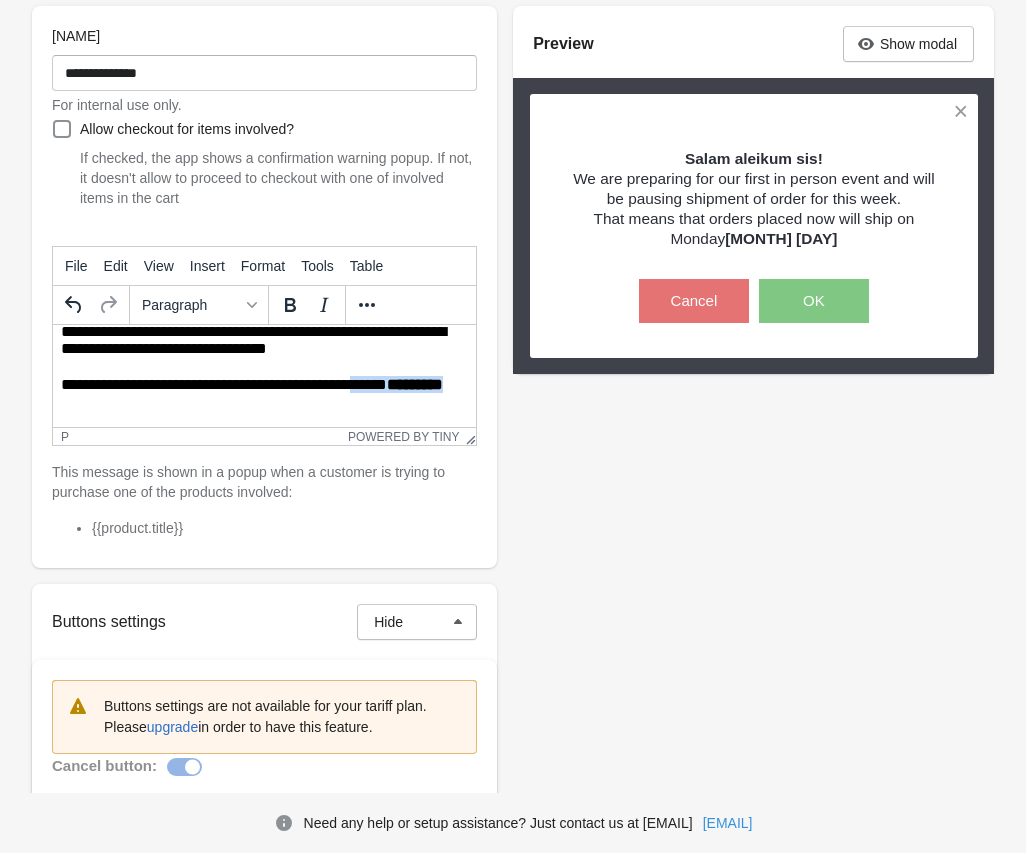drag, startPoint x: 374, startPoint y: 418, endPoint x: 412, endPoint y: 410, distance: 38.832977 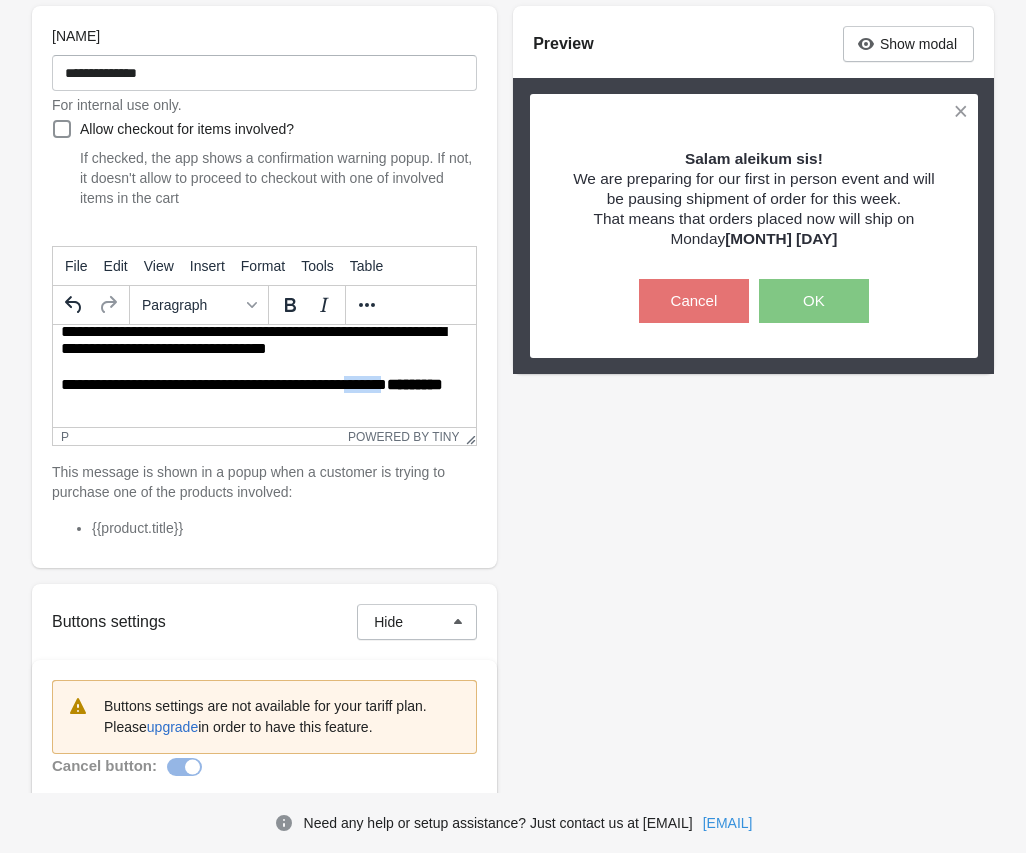 drag, startPoint x: 423, startPoint y: 383, endPoint x: 369, endPoint y: 382, distance: 54.00926 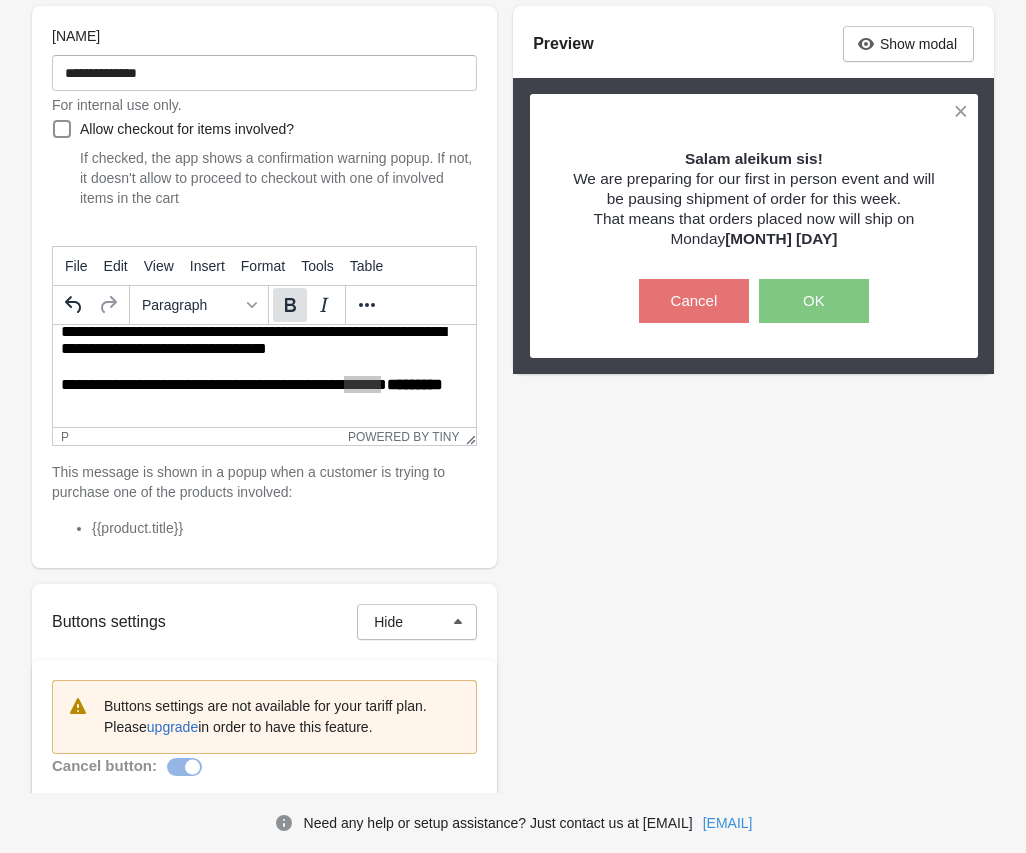 click 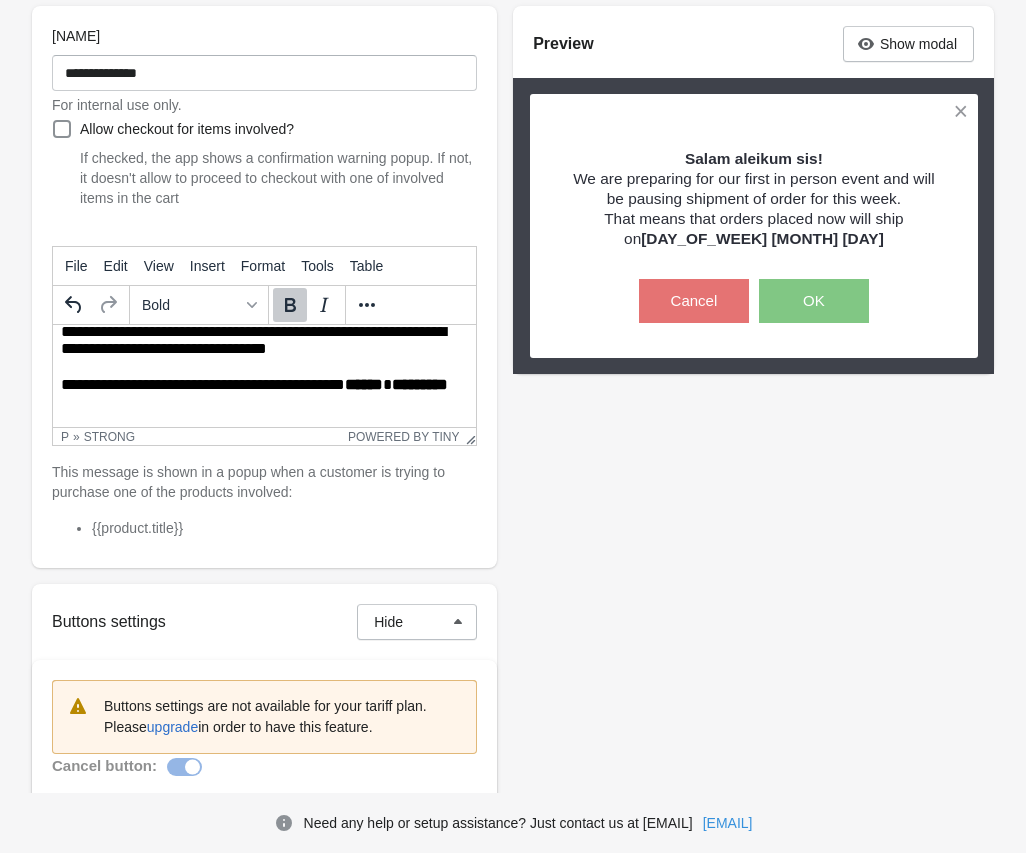 click on "**********" at bounding box center (258, 394) 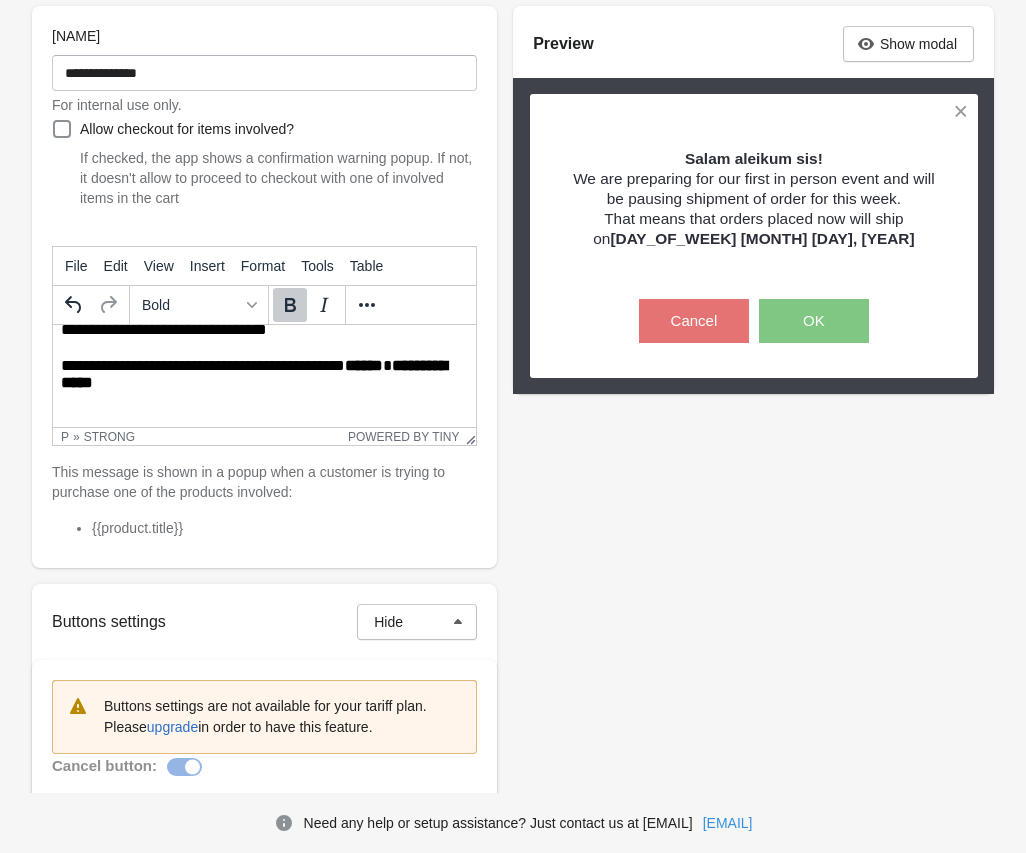 scroll, scrollTop: 52, scrollLeft: 0, axis: vertical 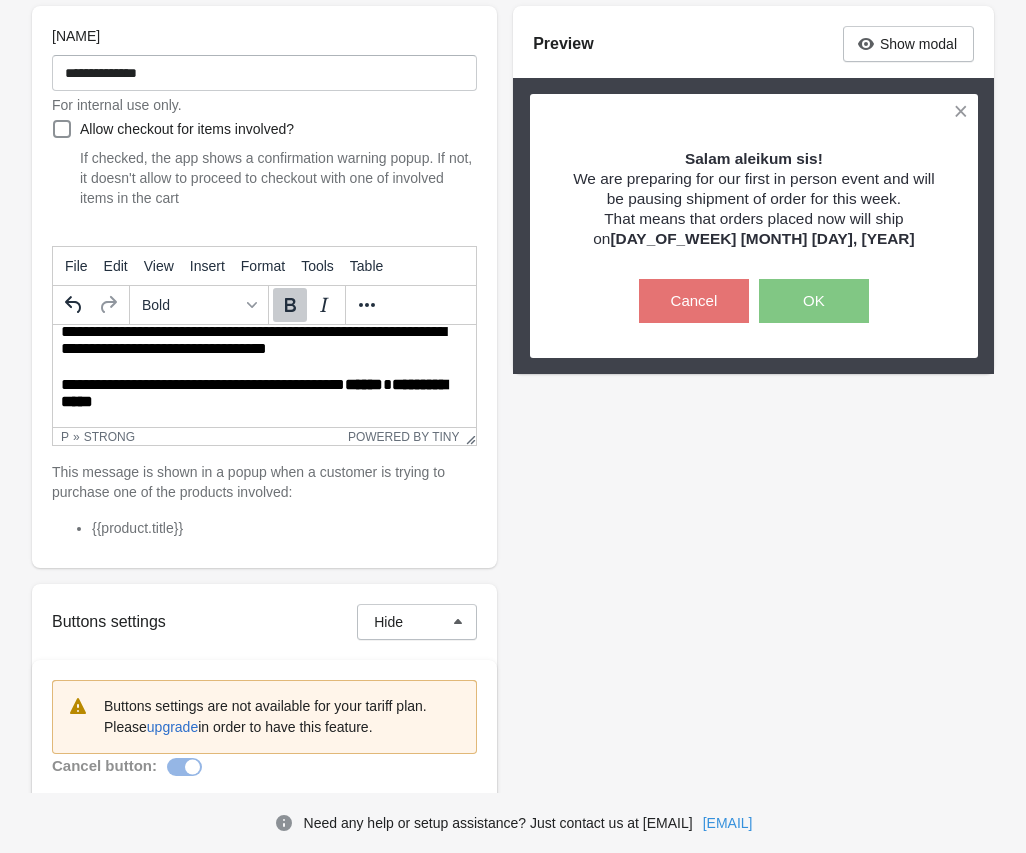 click on "**********" at bounding box center [264, 351] 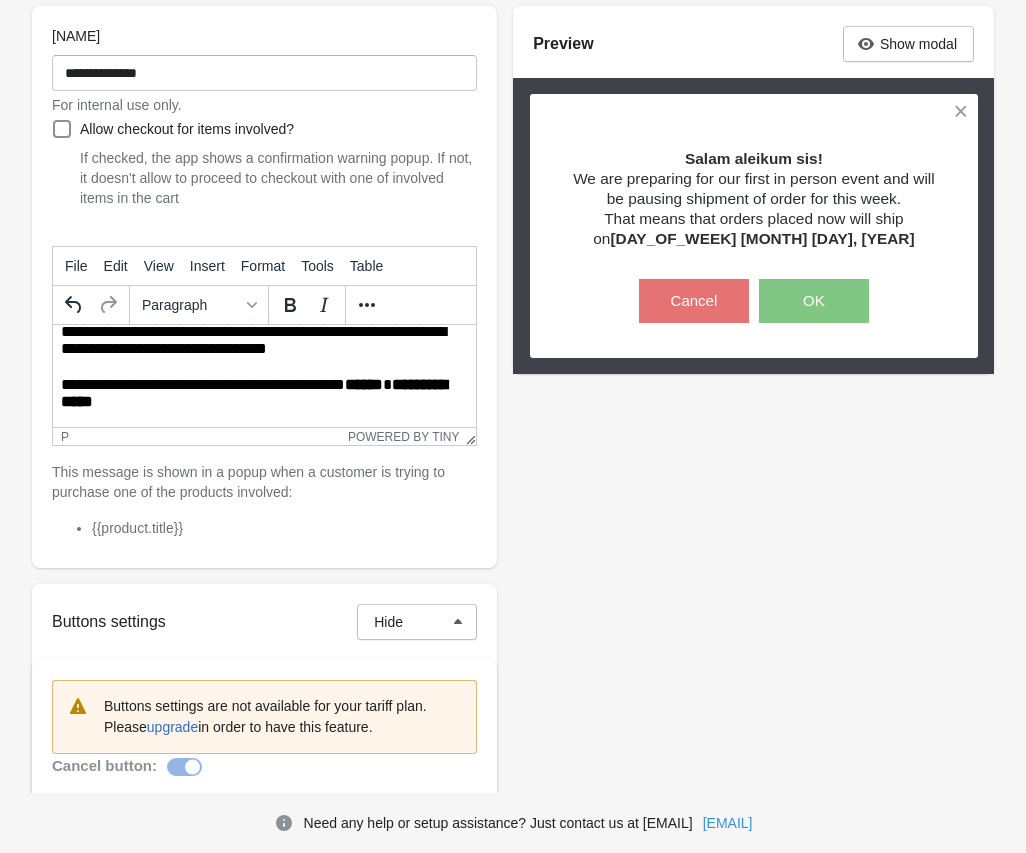 click on "**********" at bounding box center [258, 341] 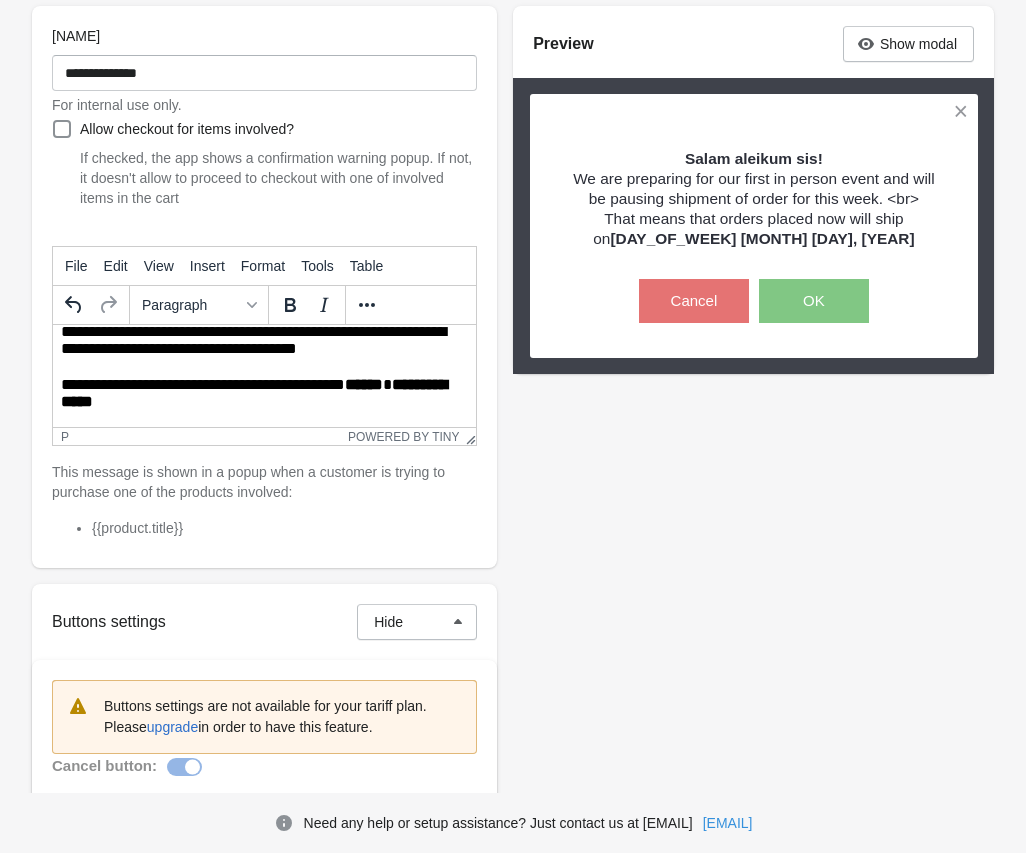 click on "**********" at bounding box center [258, 341] 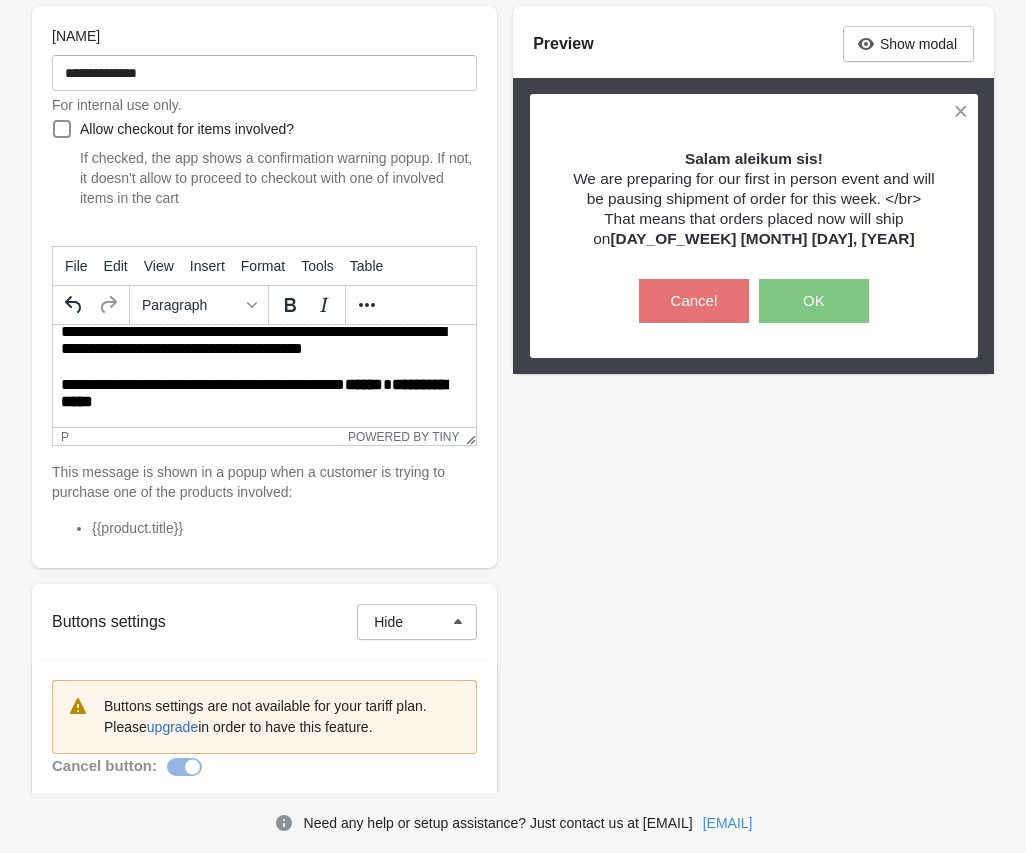 click on "**********" at bounding box center (258, 341) 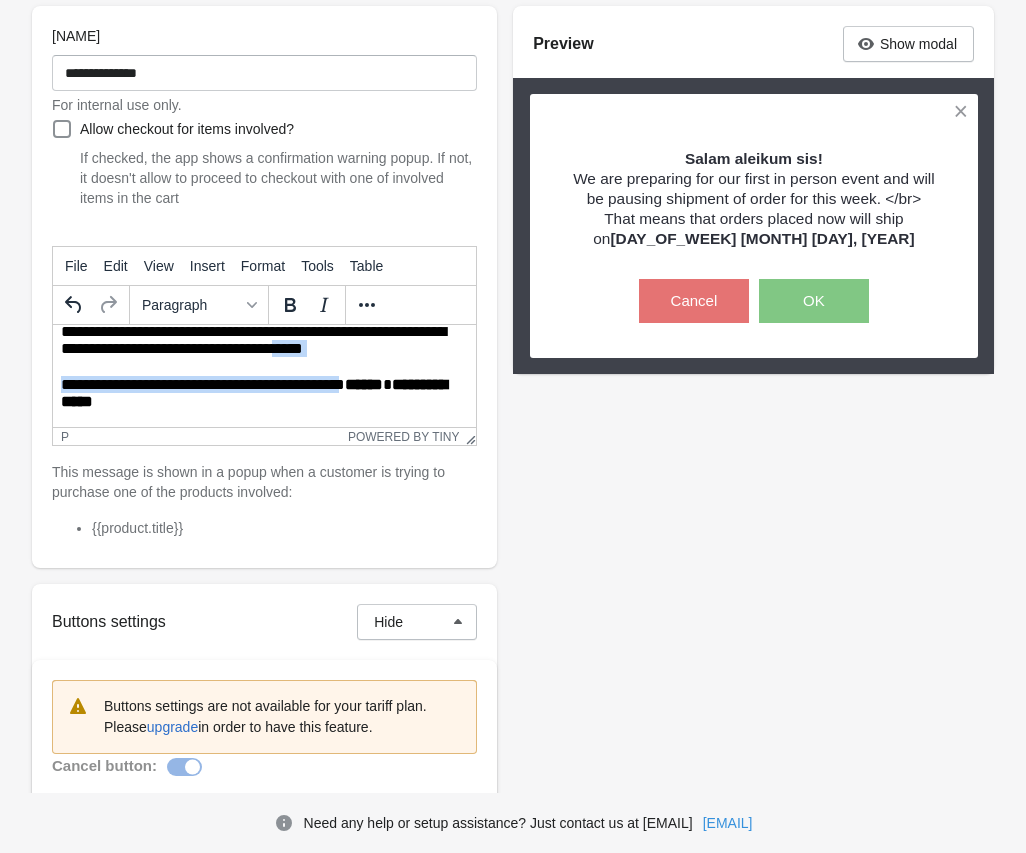 drag, startPoint x: 322, startPoint y: 358, endPoint x: 360, endPoint y: 364, distance: 38.470768 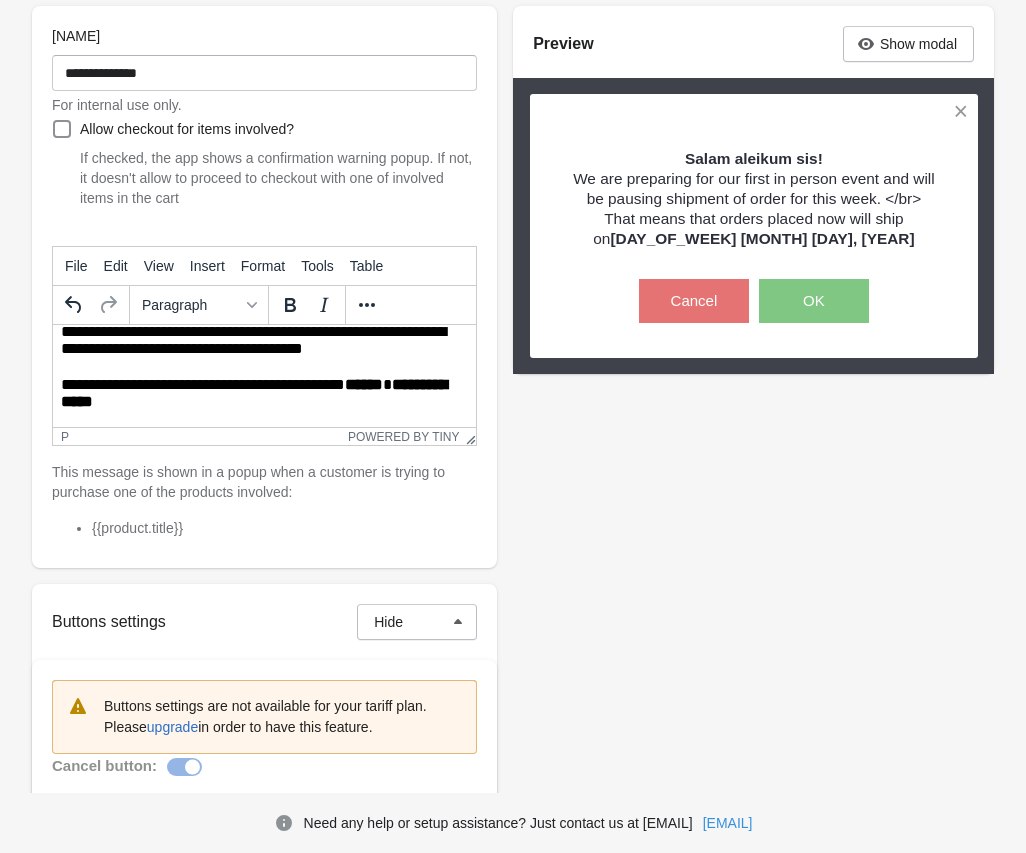 click on "**********" at bounding box center (258, 341) 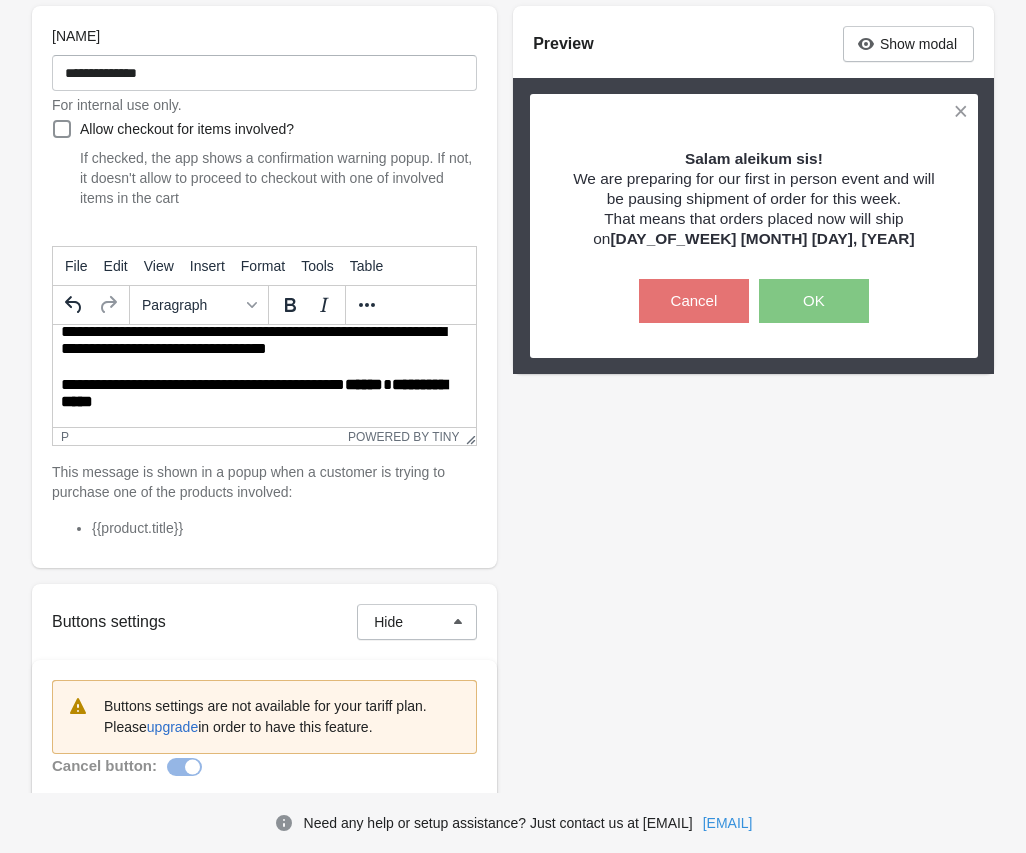 scroll, scrollTop: 0, scrollLeft: 0, axis: both 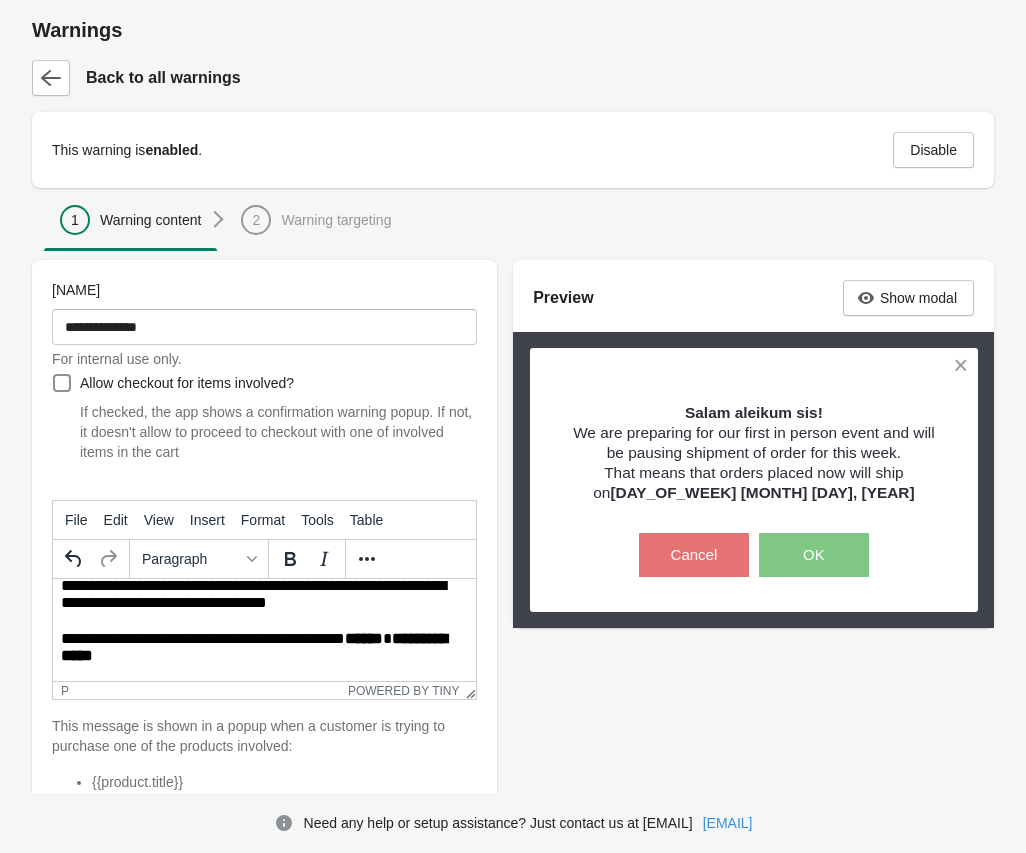 click on "2 Warning targeting" at bounding box center [316, 219] 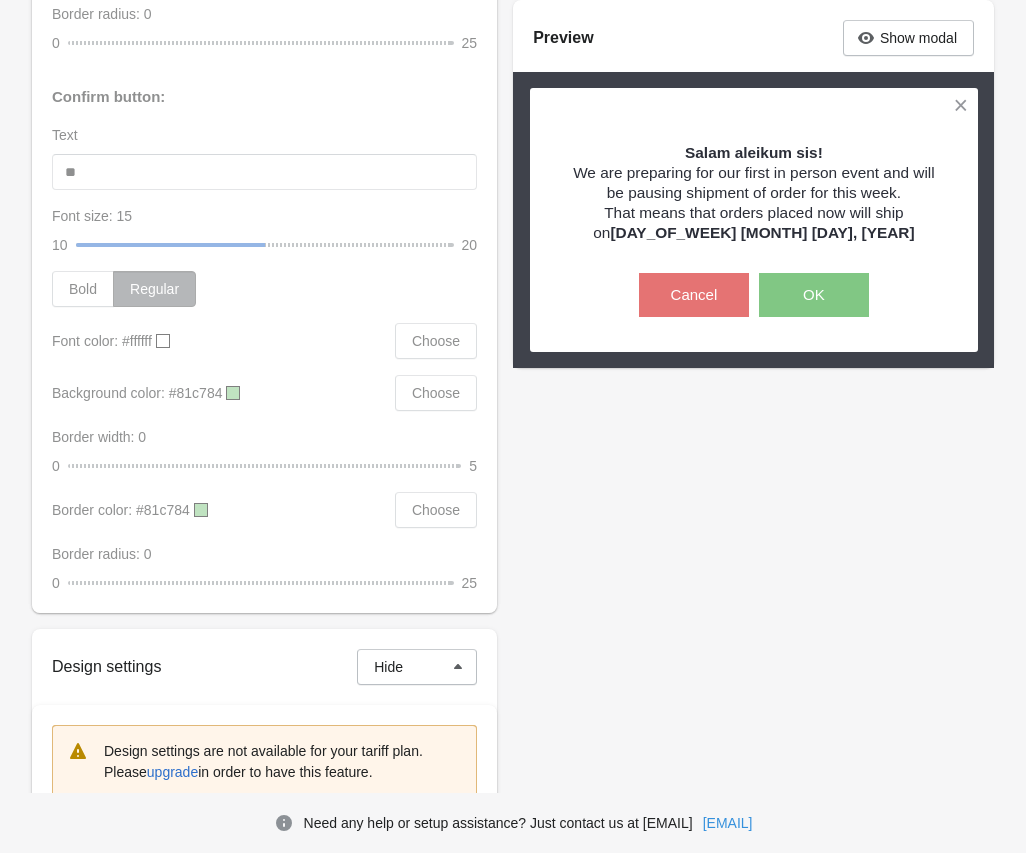 scroll, scrollTop: 1982, scrollLeft: 0, axis: vertical 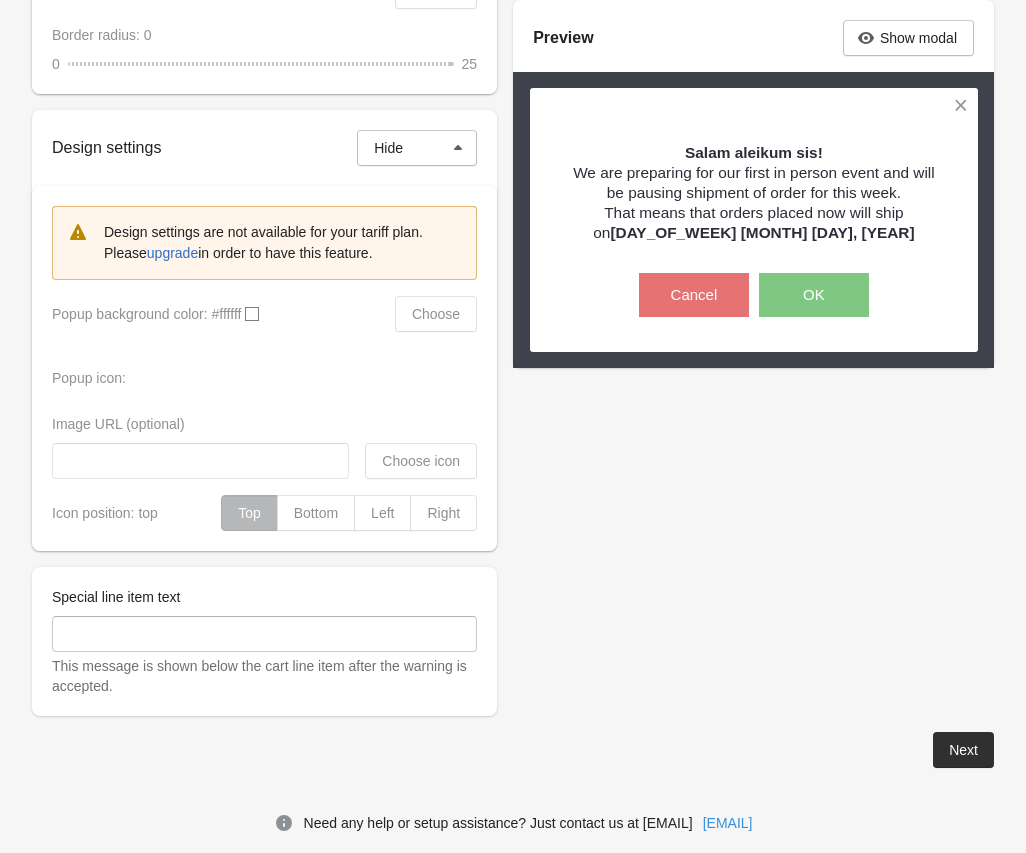 click on "Next" at bounding box center [963, 750] 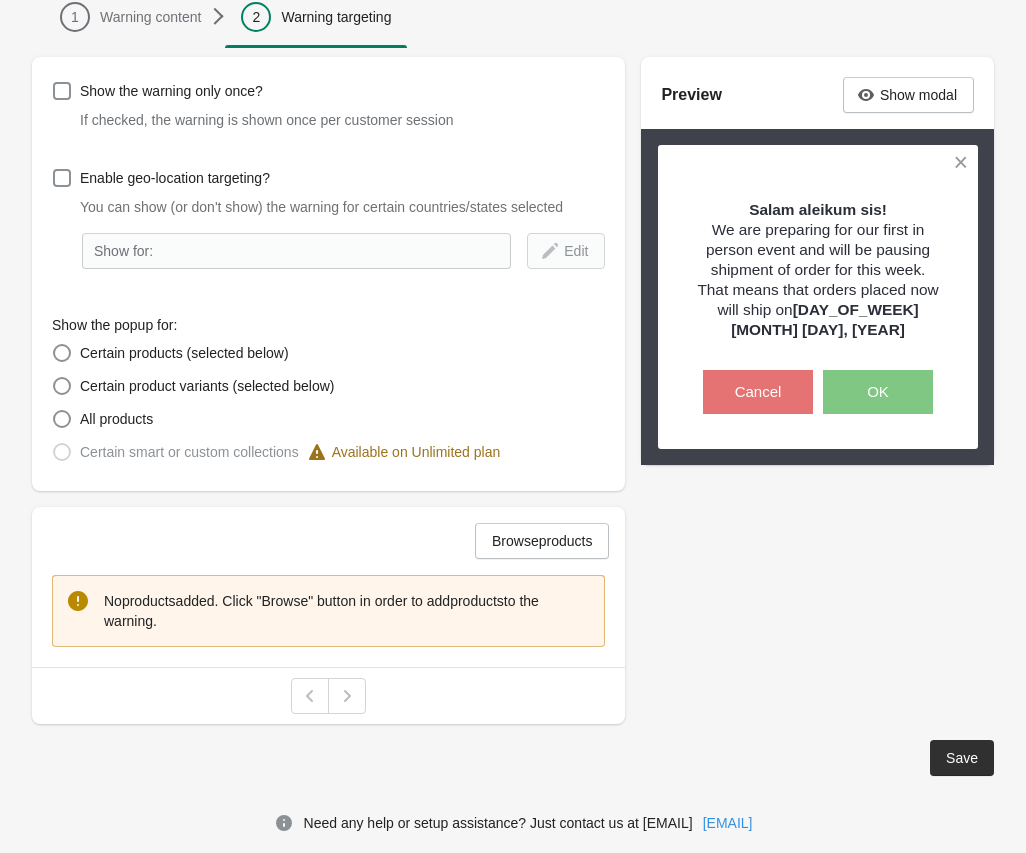 scroll, scrollTop: 0, scrollLeft: 0, axis: both 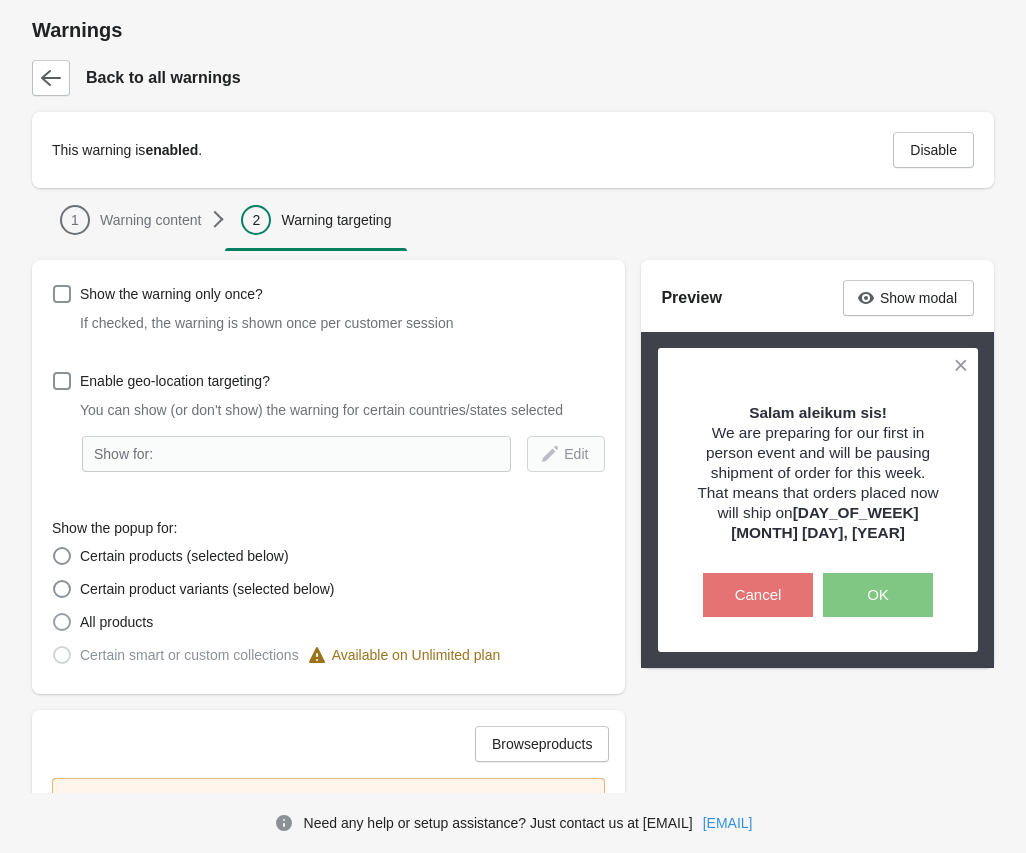 click at bounding box center [62, 622] 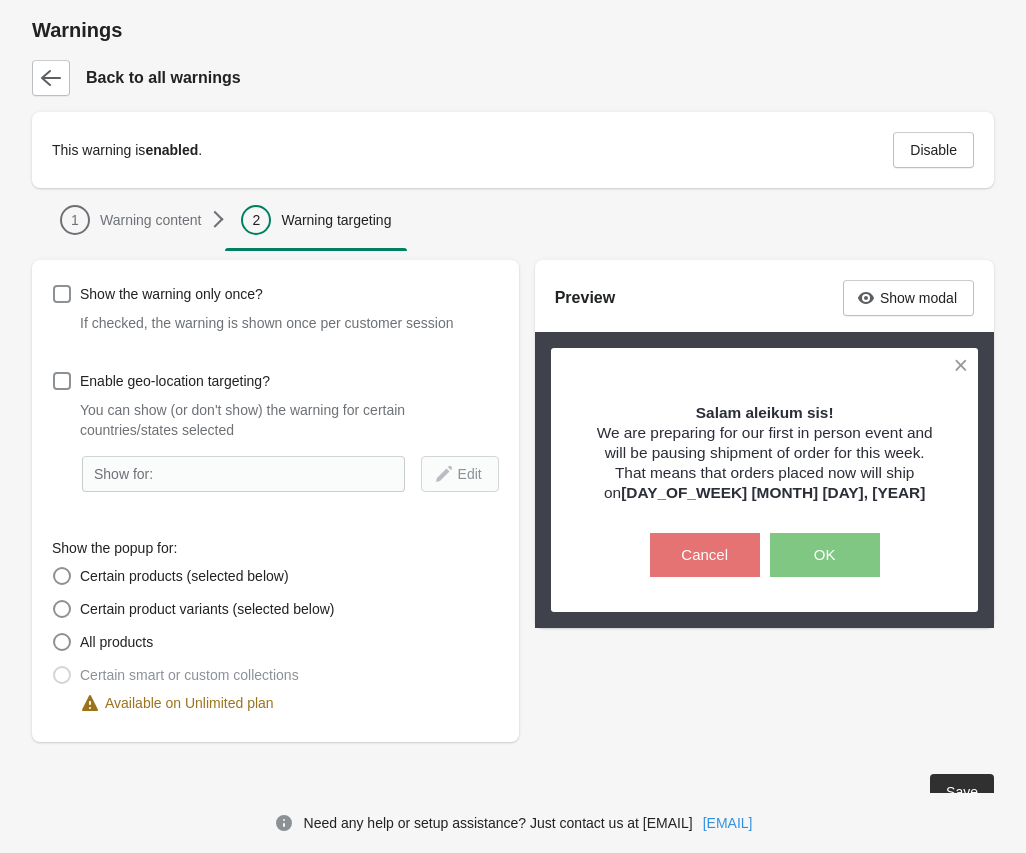scroll, scrollTop: 42, scrollLeft: 0, axis: vertical 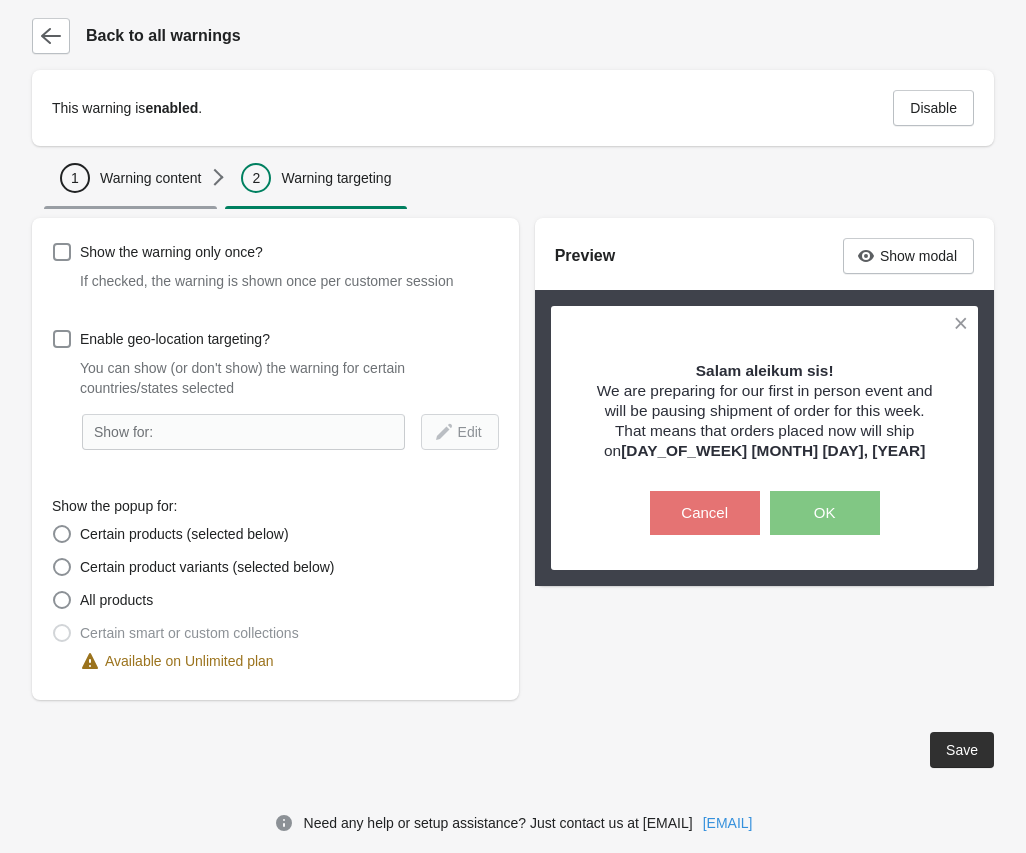 click on "Warning content" at bounding box center [150, 178] 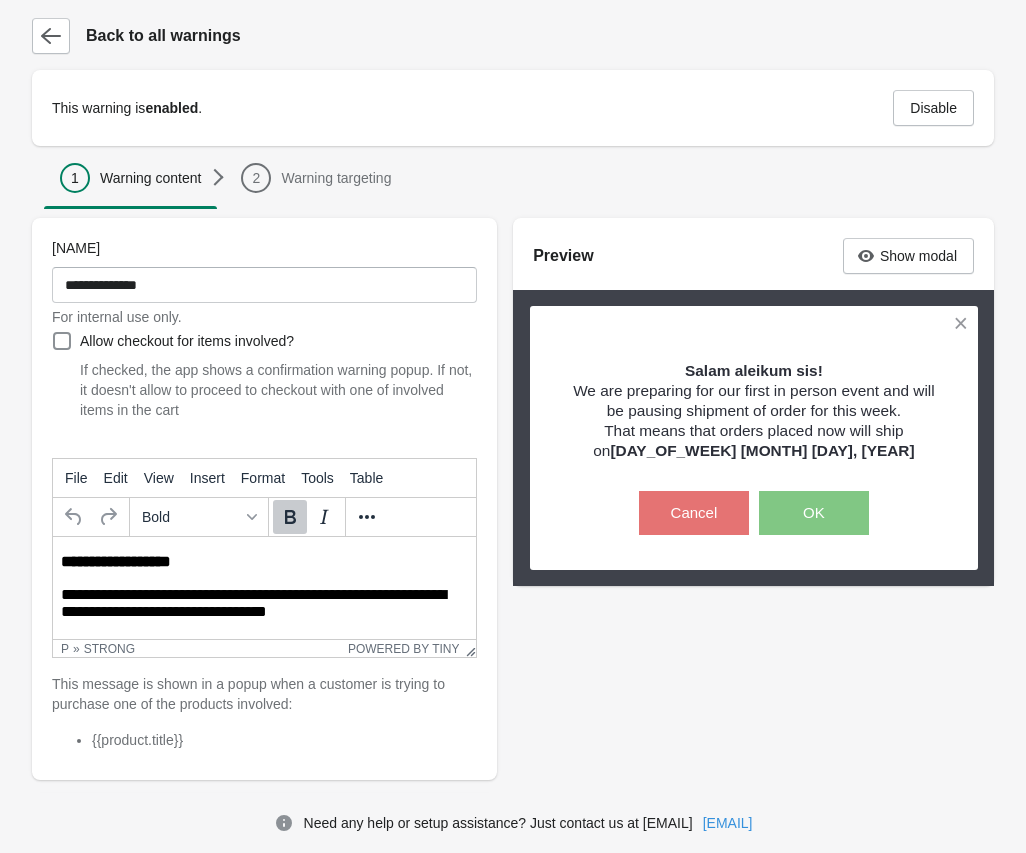 scroll, scrollTop: 0, scrollLeft: 0, axis: both 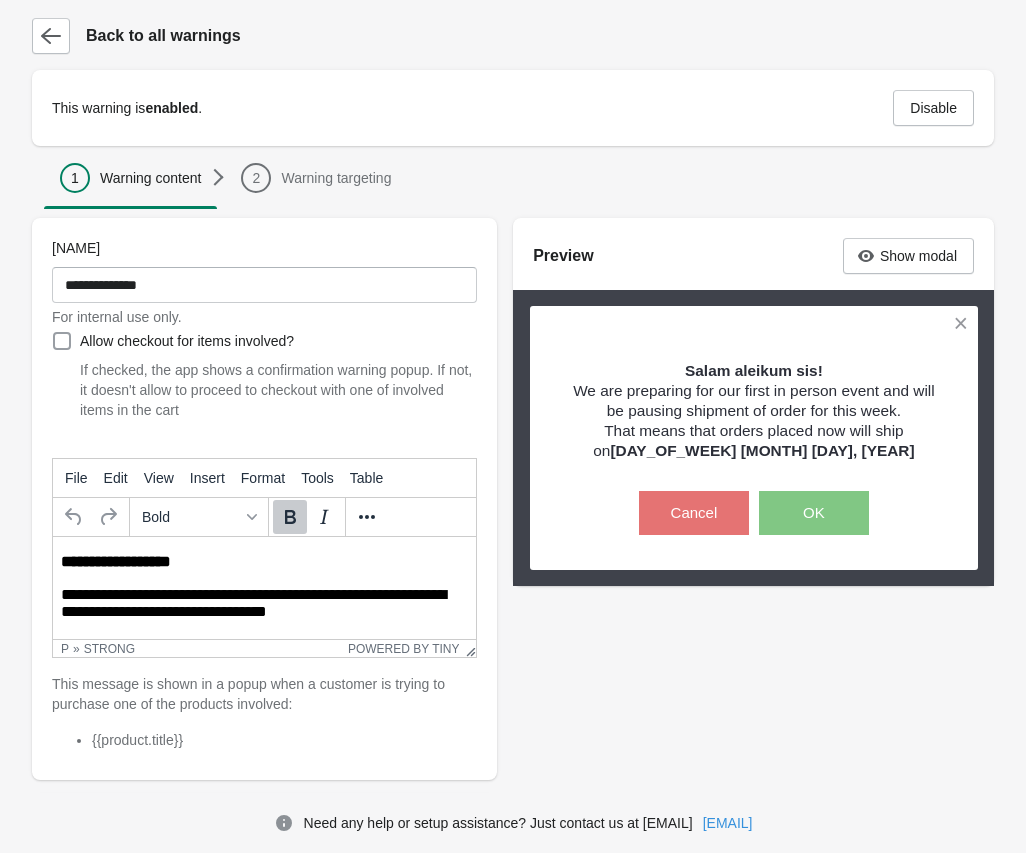 click at bounding box center [62, 341] 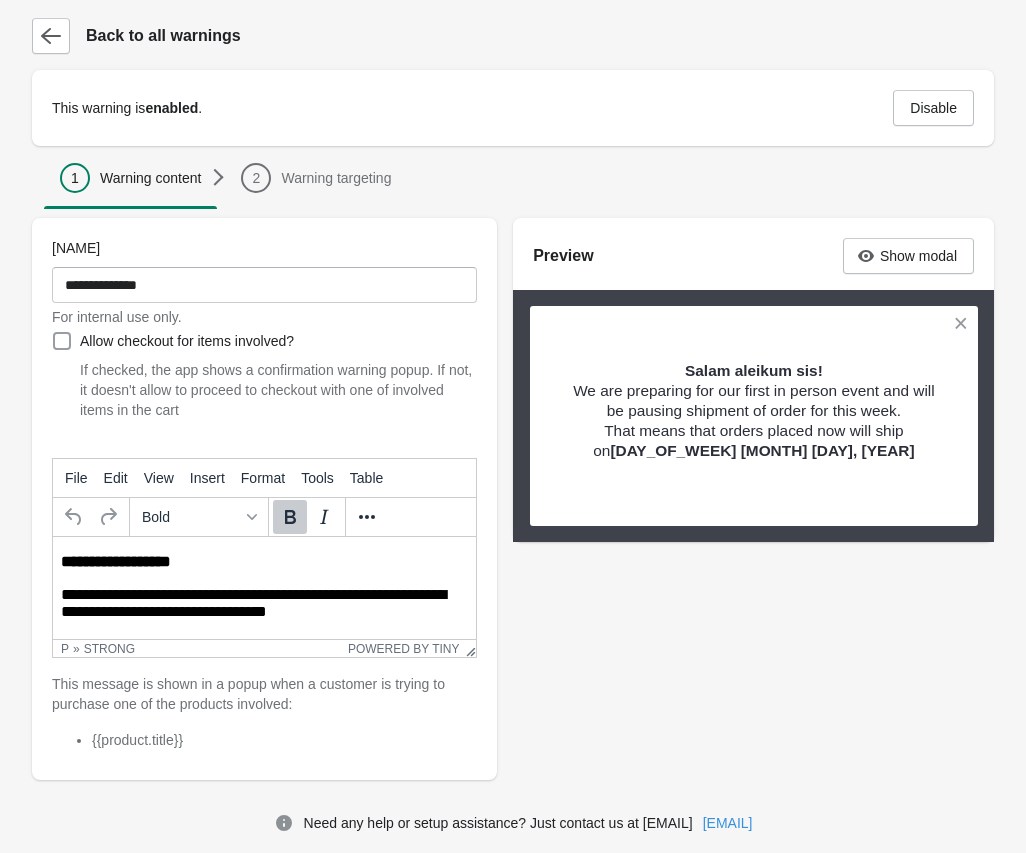 click at bounding box center [62, 341] 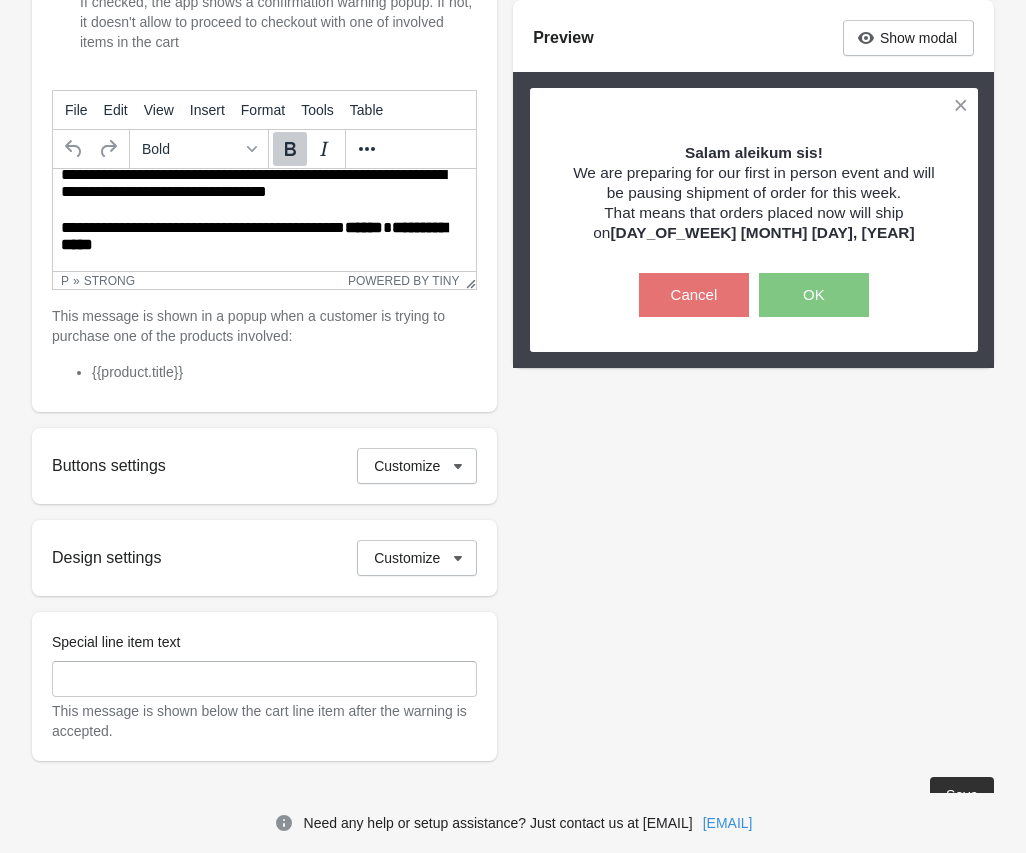 scroll, scrollTop: 455, scrollLeft: 0, axis: vertical 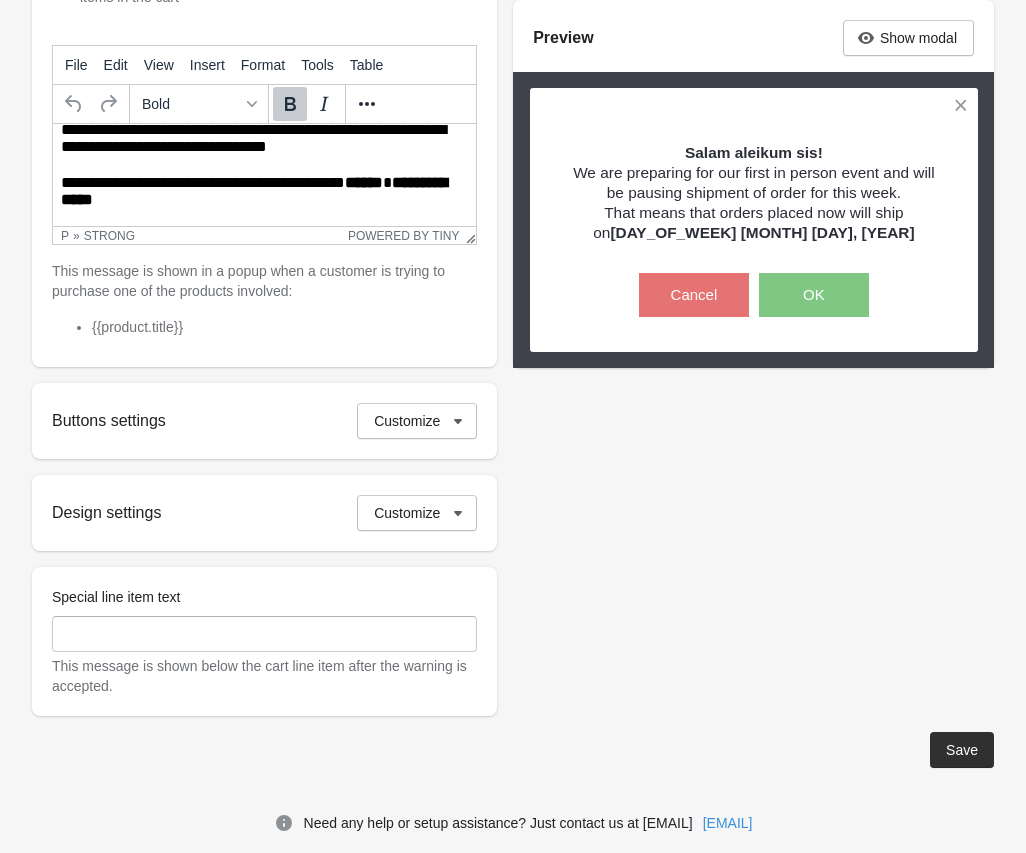 click on "Save" at bounding box center [962, 750] 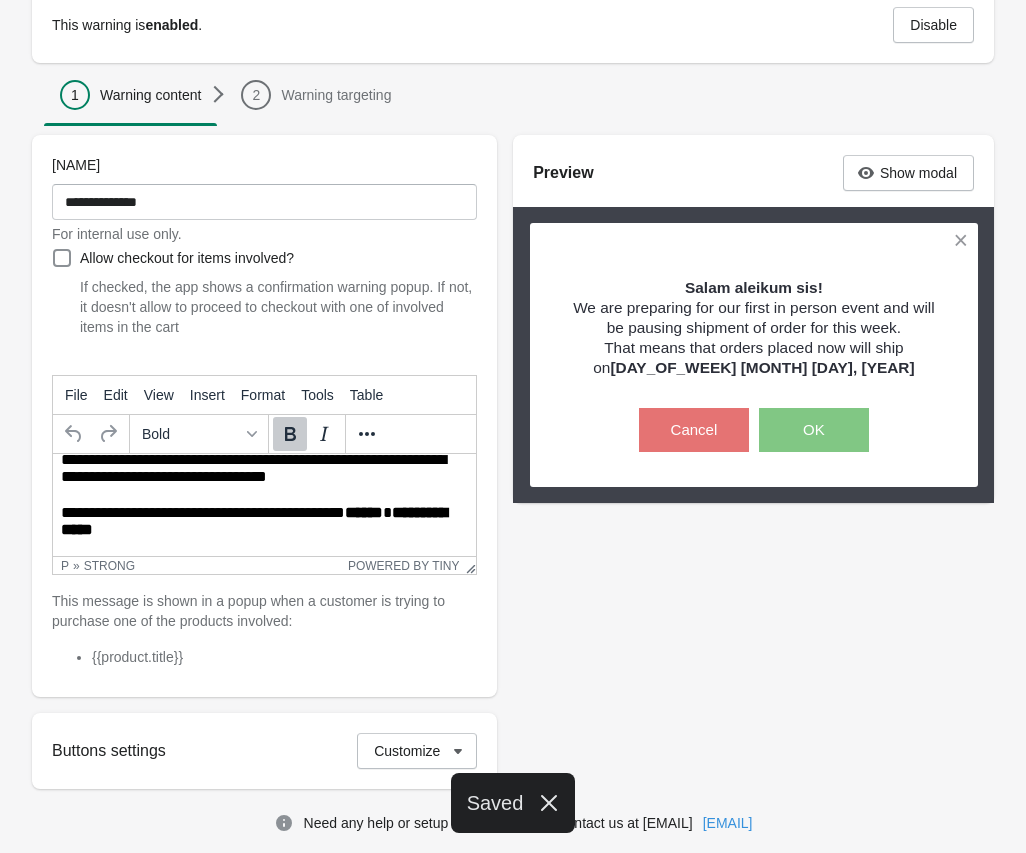 scroll, scrollTop: 0, scrollLeft: 0, axis: both 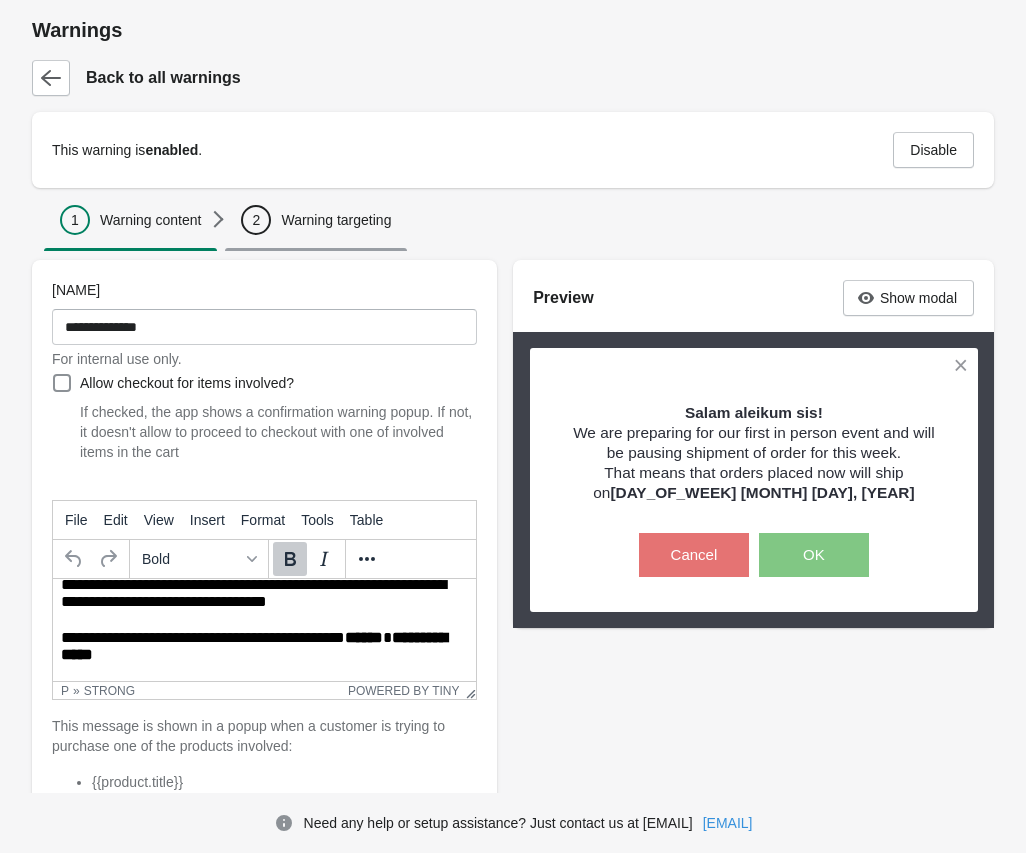 click on "2 Warning targeting" at bounding box center [316, 220] 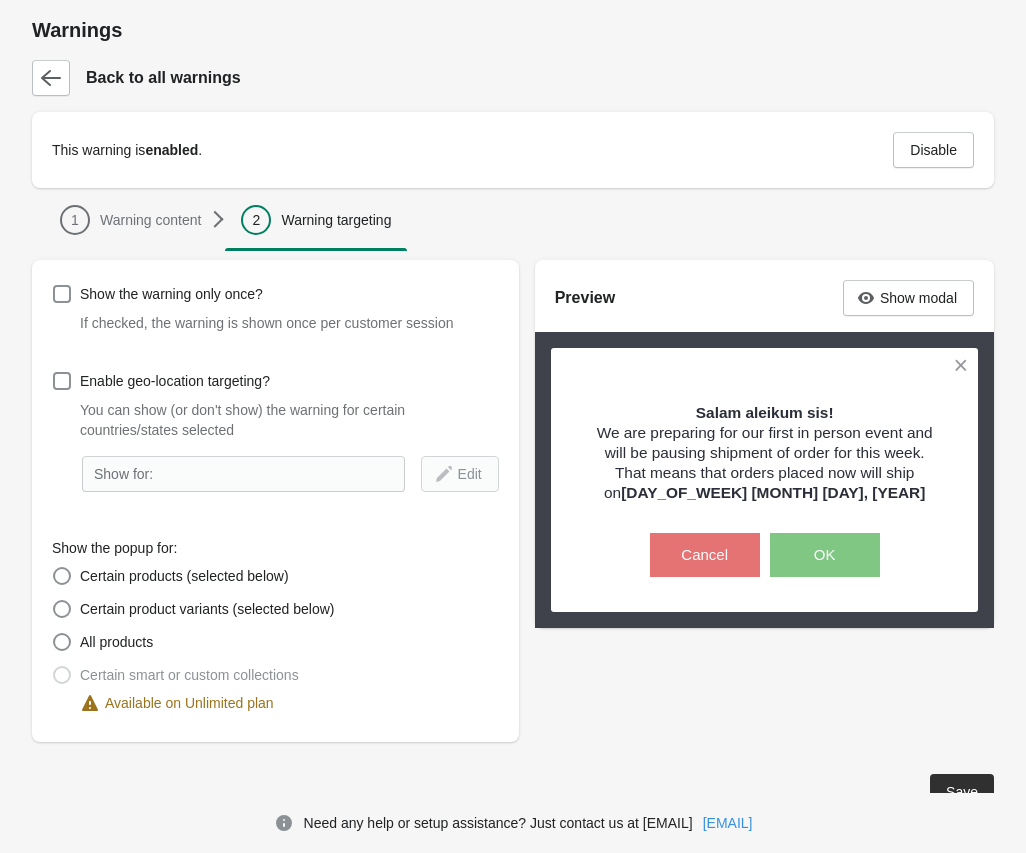 scroll, scrollTop: 42, scrollLeft: 0, axis: vertical 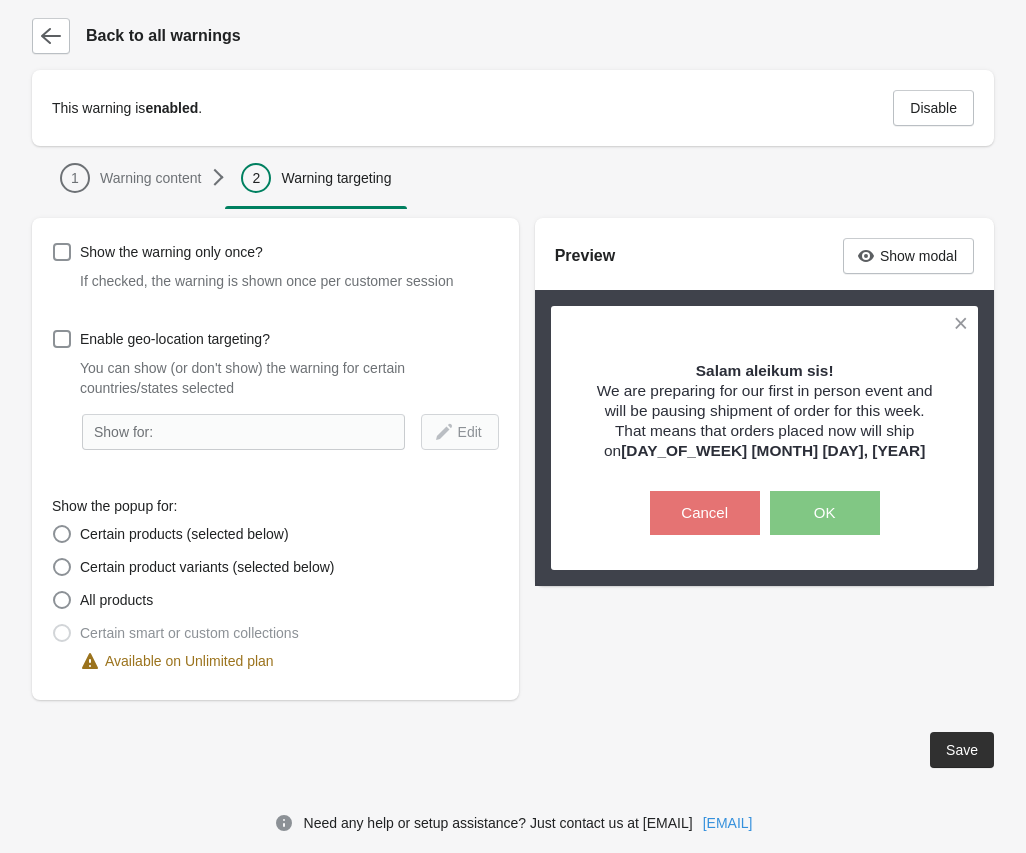 click on "Save" at bounding box center (962, 750) 